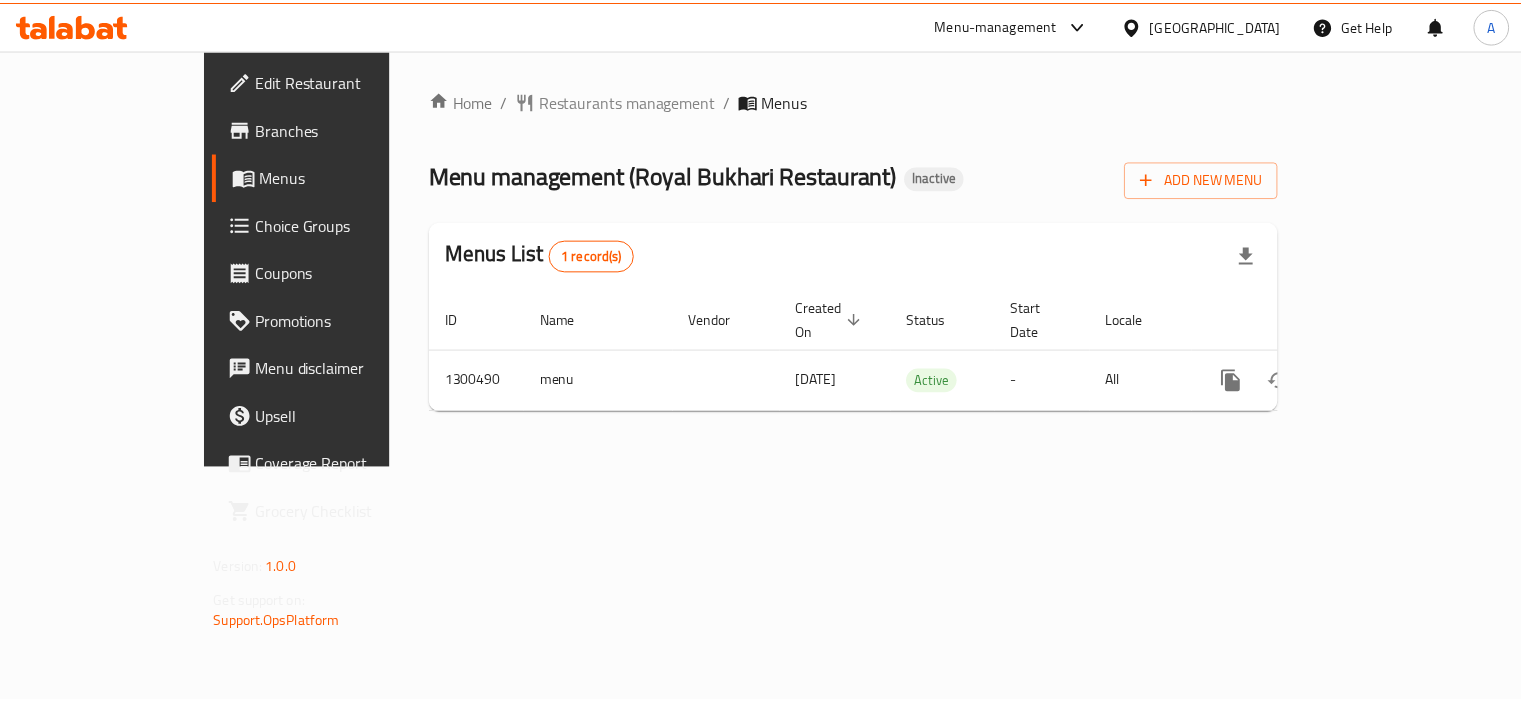 scroll, scrollTop: 0, scrollLeft: 0, axis: both 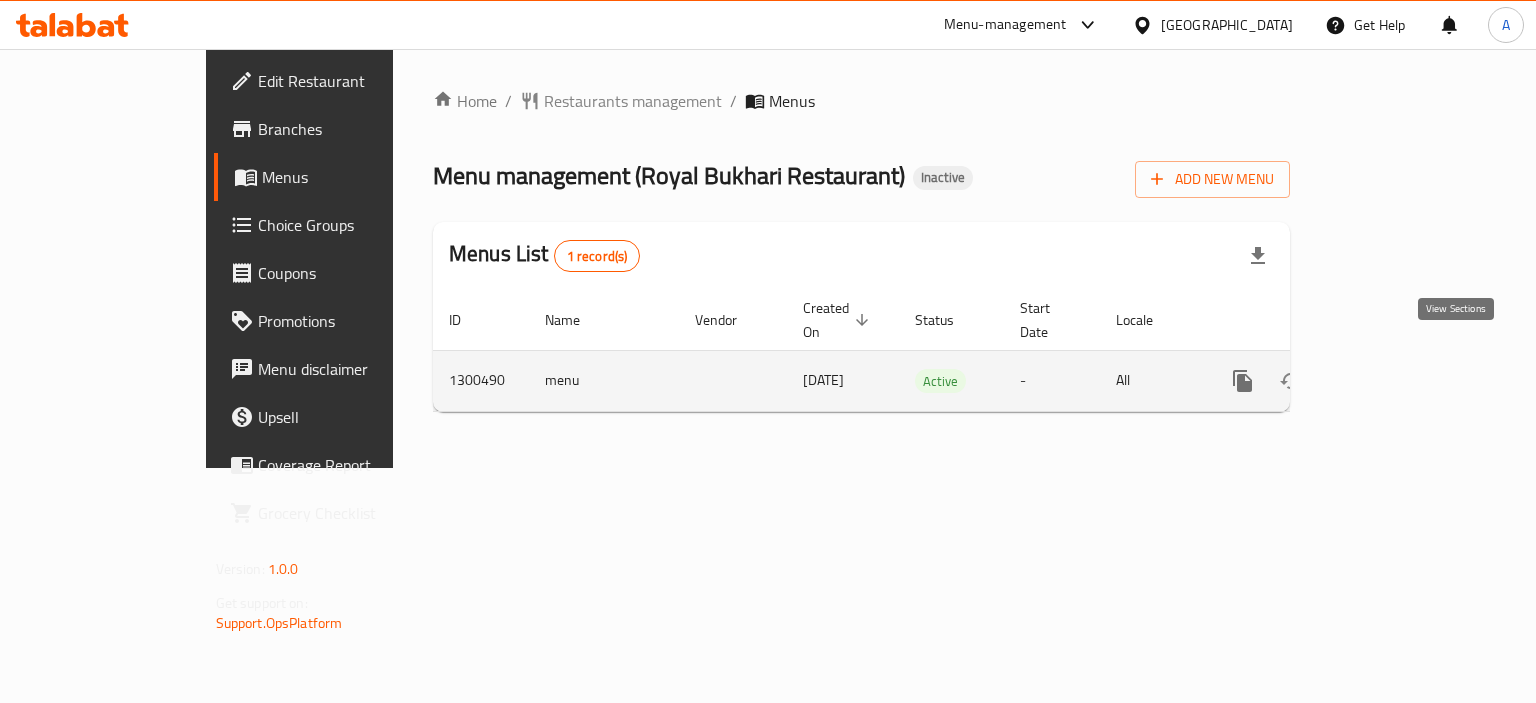 click at bounding box center [1387, 381] 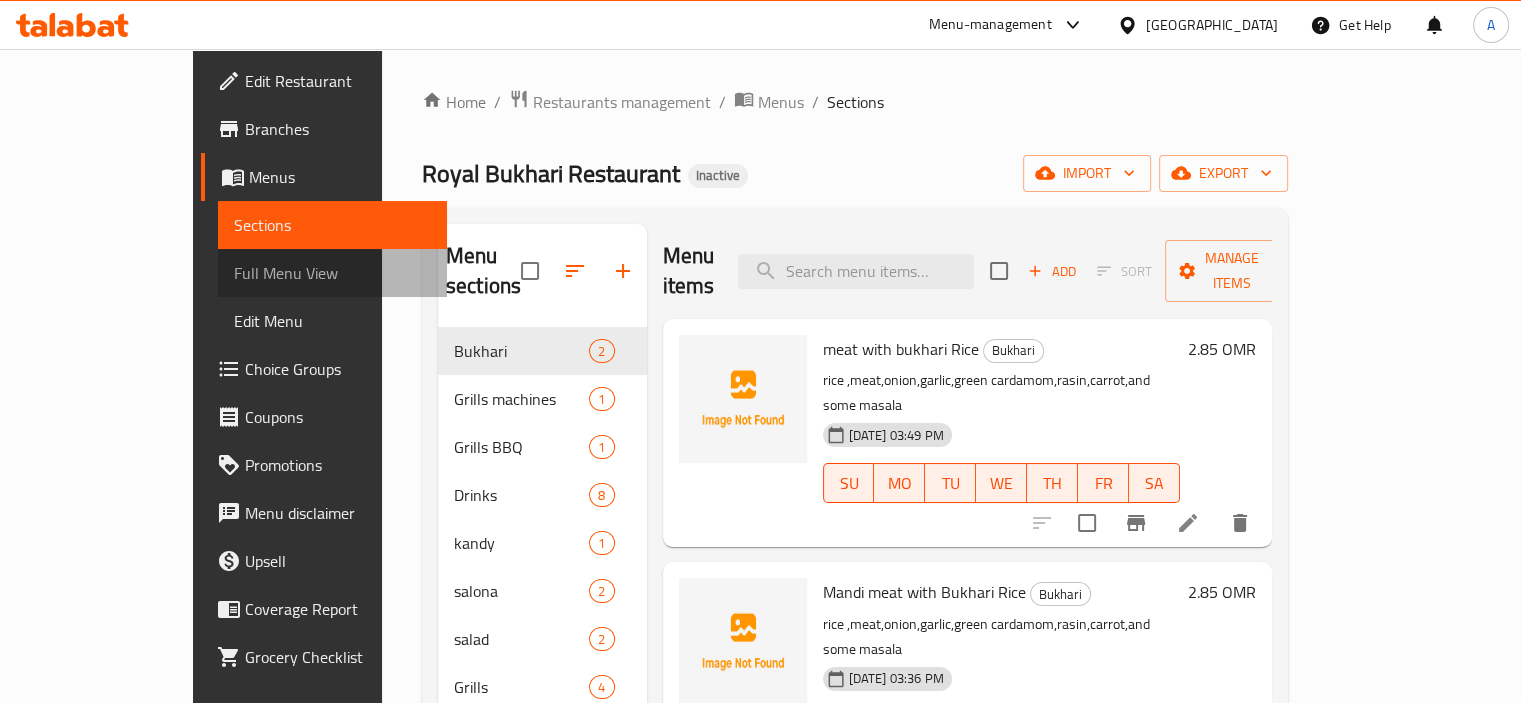 click on "Full Menu View" at bounding box center (332, 273) 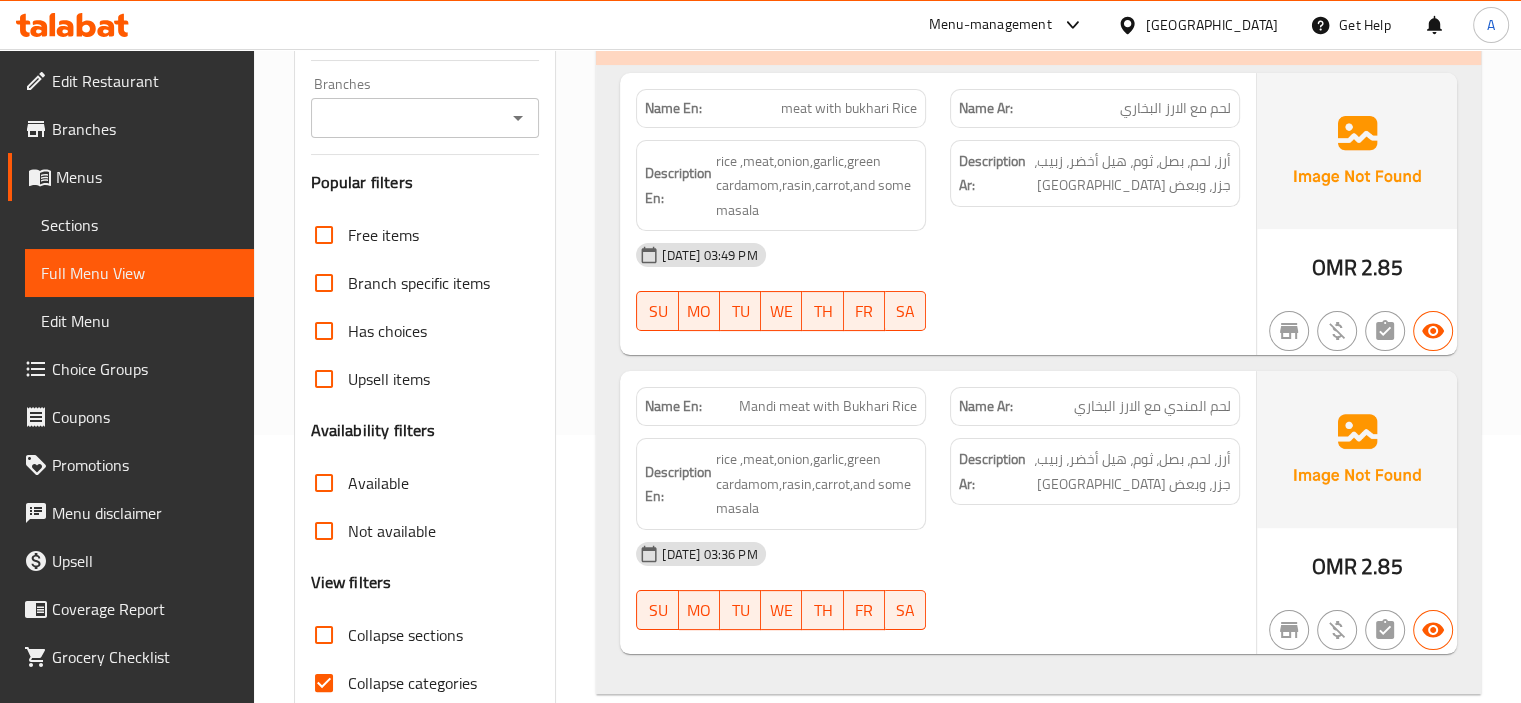 scroll, scrollTop: 300, scrollLeft: 0, axis: vertical 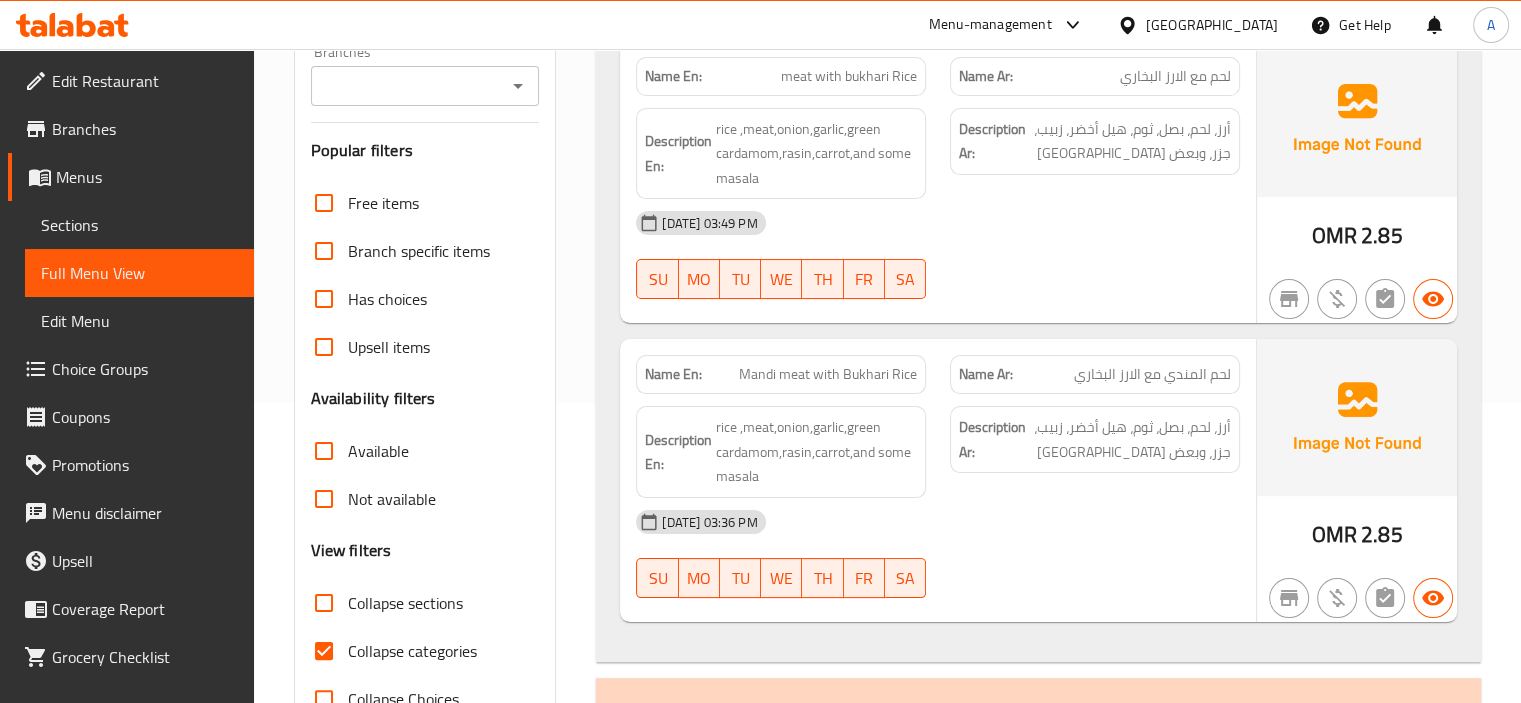click on "Collapse categories" at bounding box center [412, 651] 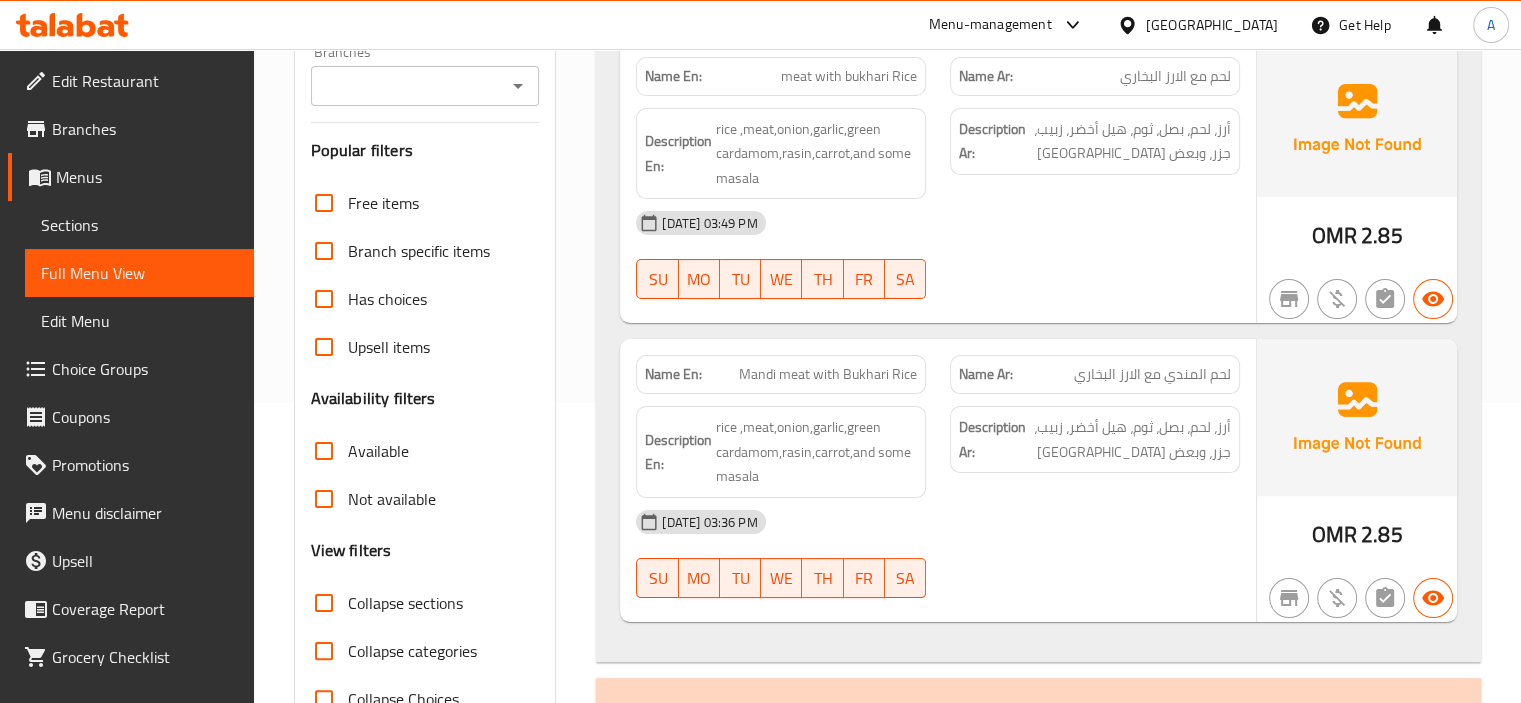 scroll, scrollTop: 0, scrollLeft: 0, axis: both 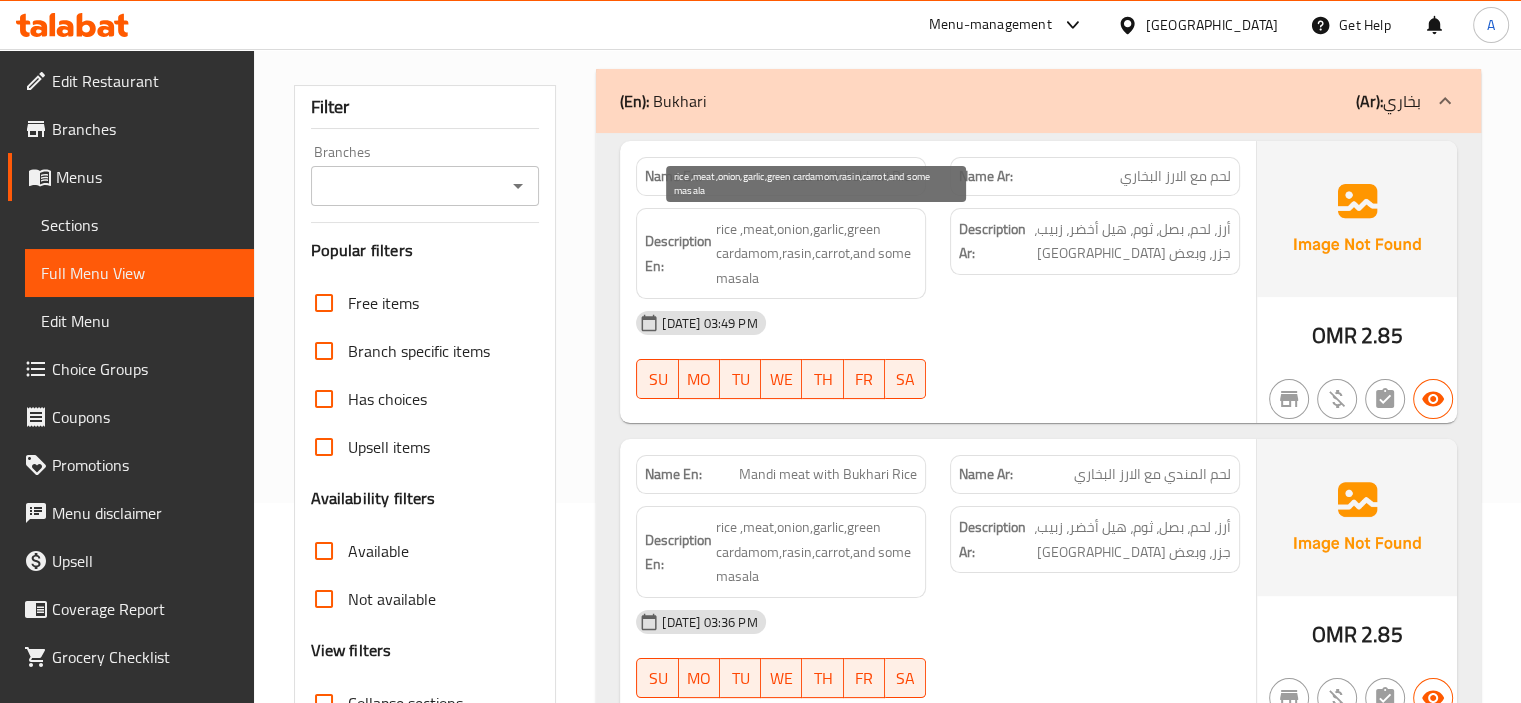 click on "rice ,meat,onion,garlic,green cardamom,rasin,carrot,and some masala" at bounding box center (816, 254) 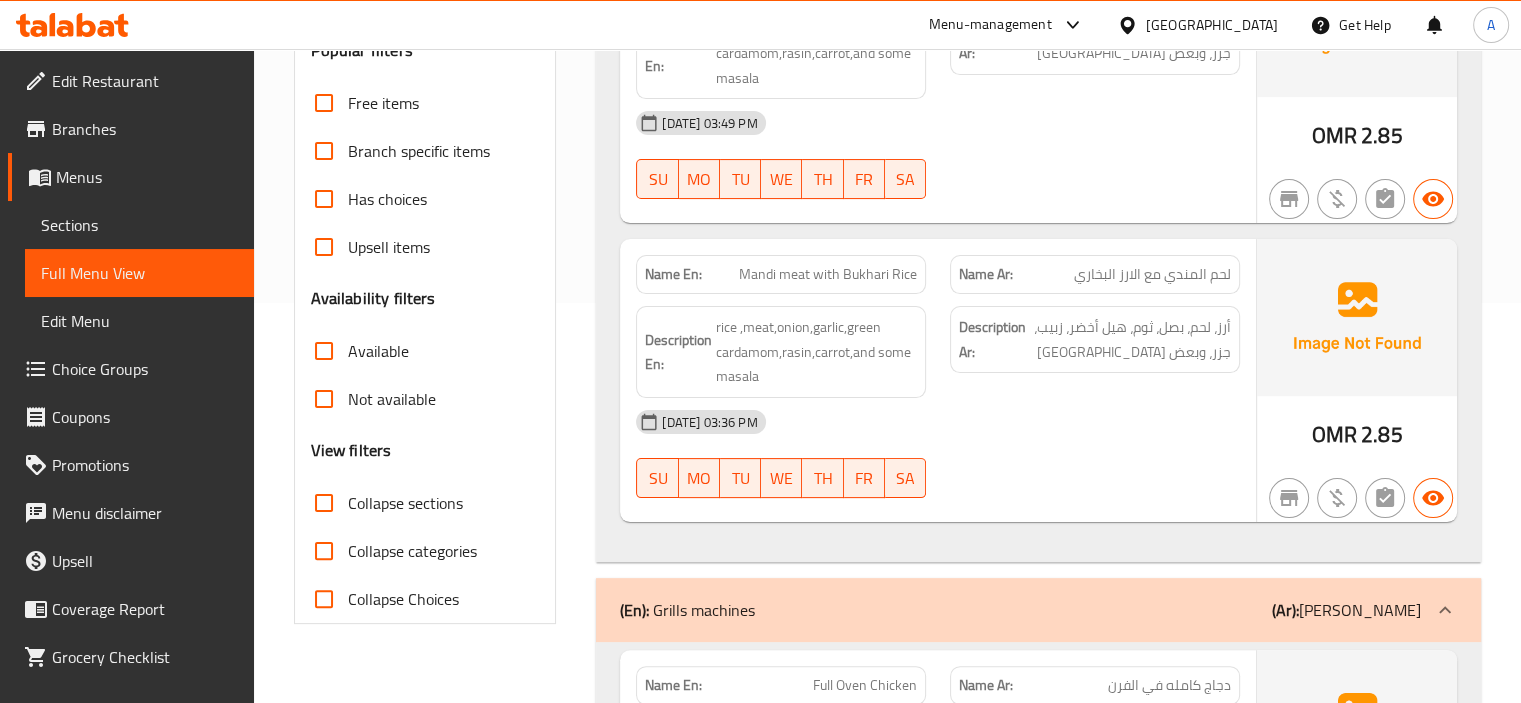 scroll, scrollTop: 300, scrollLeft: 0, axis: vertical 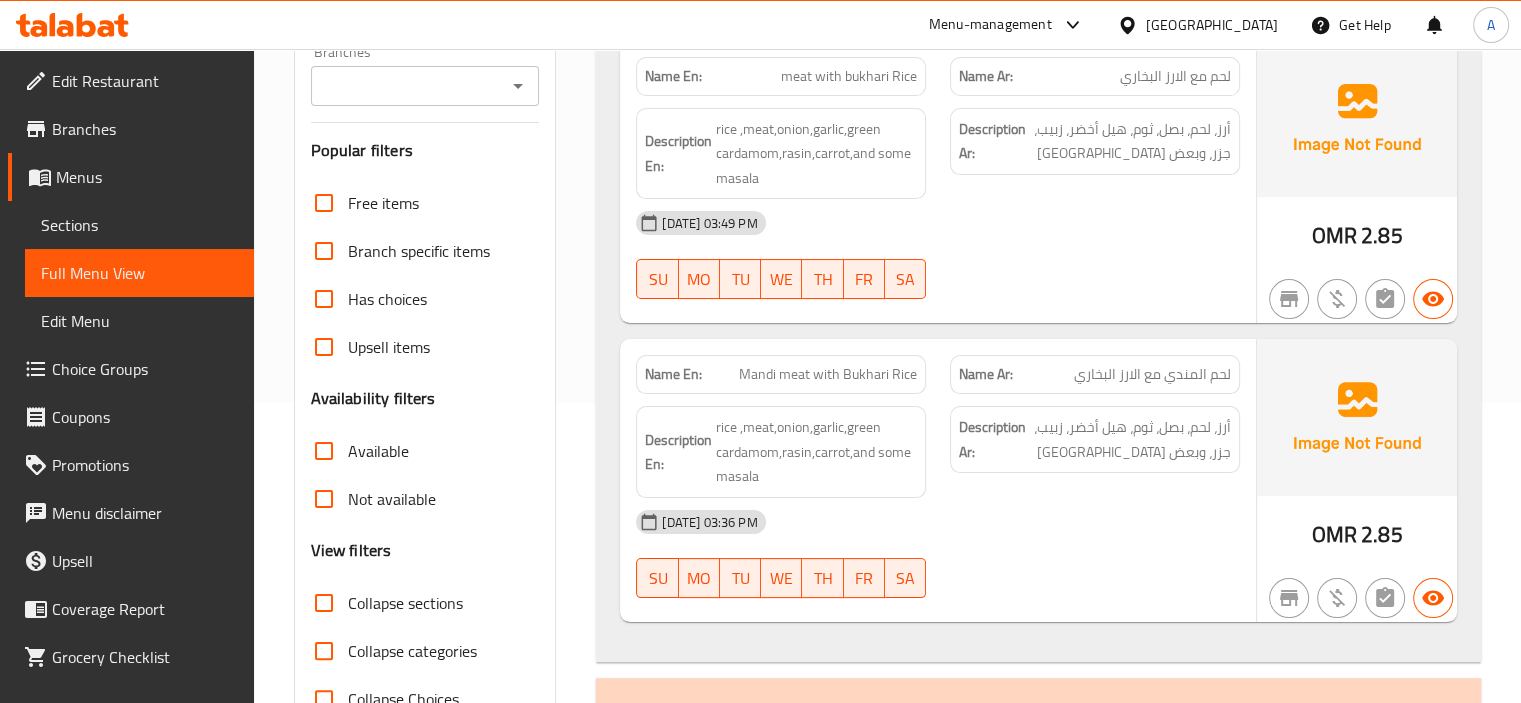 click on "Sections" at bounding box center (139, 225) 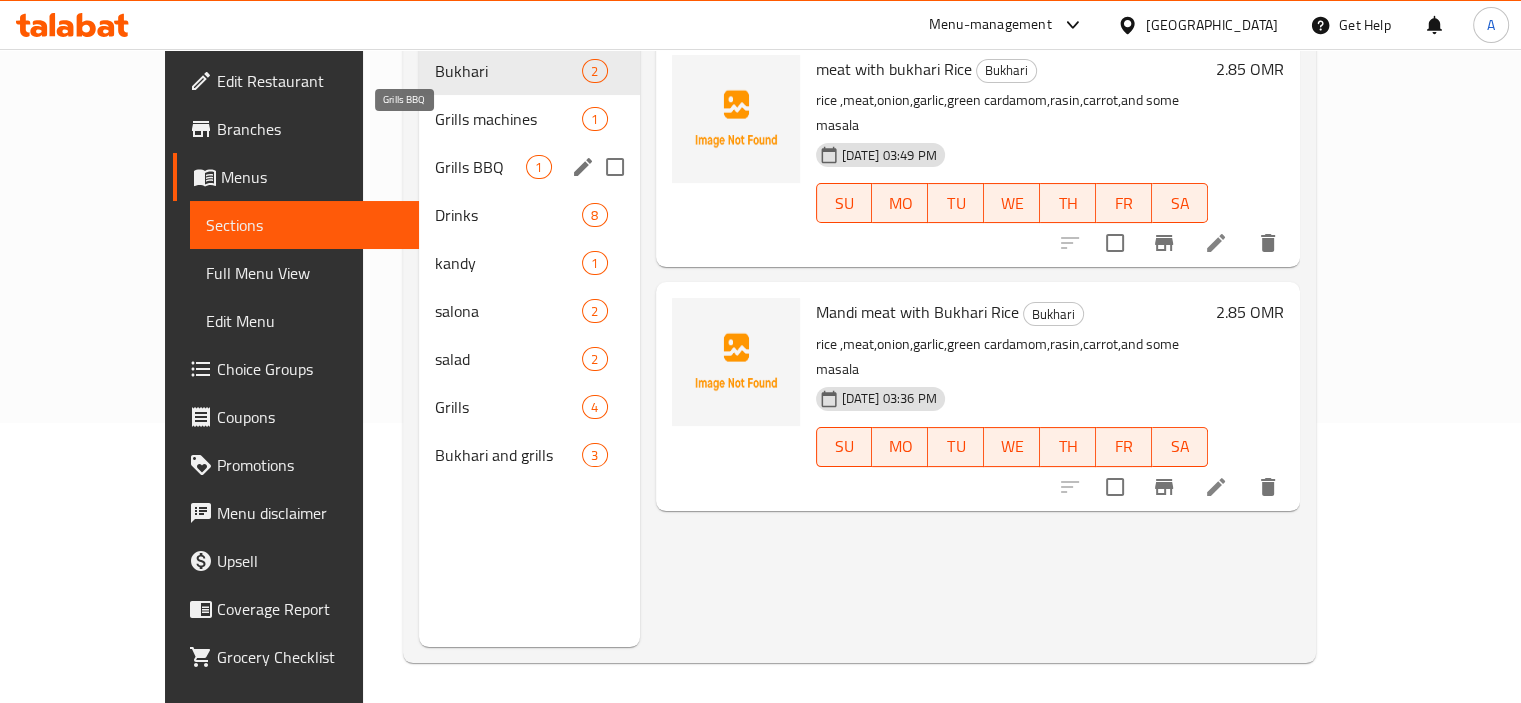 scroll, scrollTop: 80, scrollLeft: 0, axis: vertical 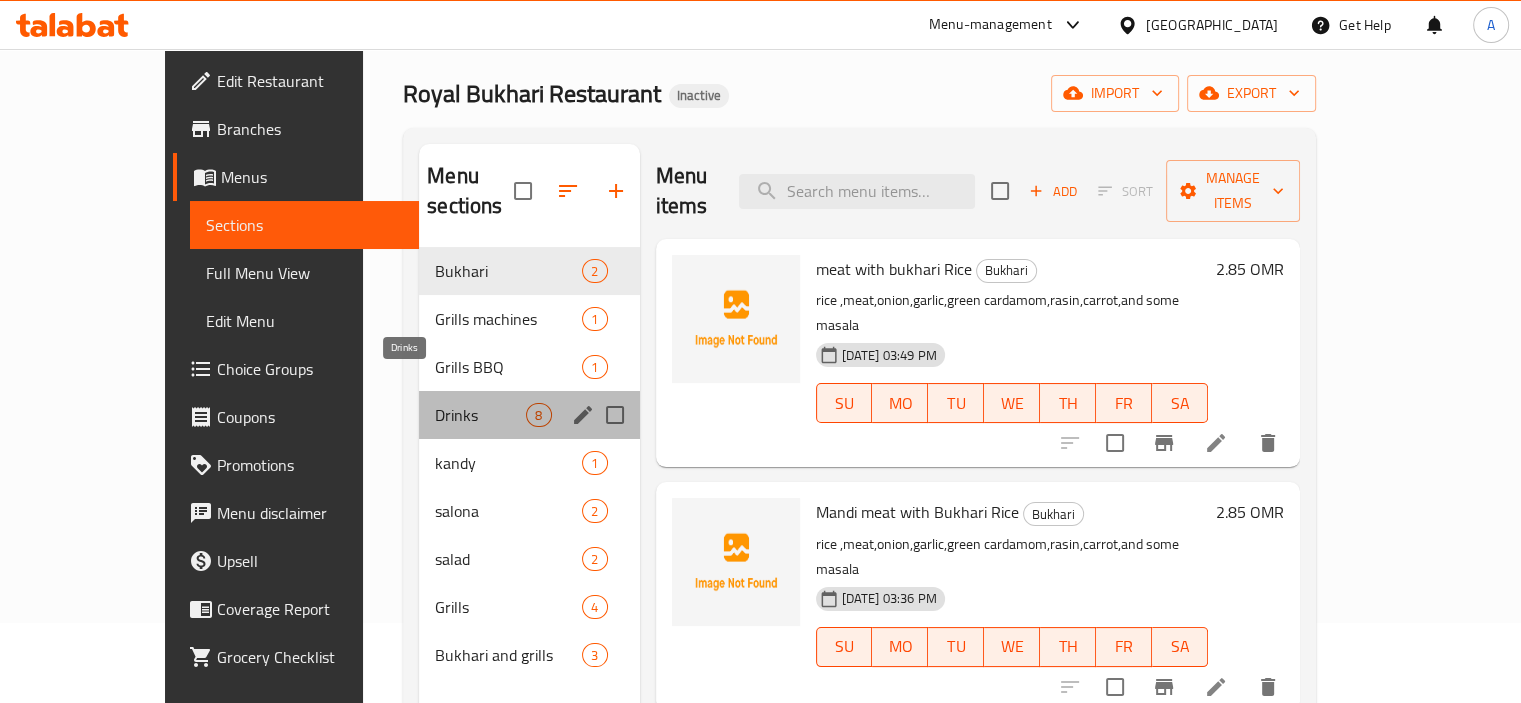 click on "Drinks" at bounding box center (480, 415) 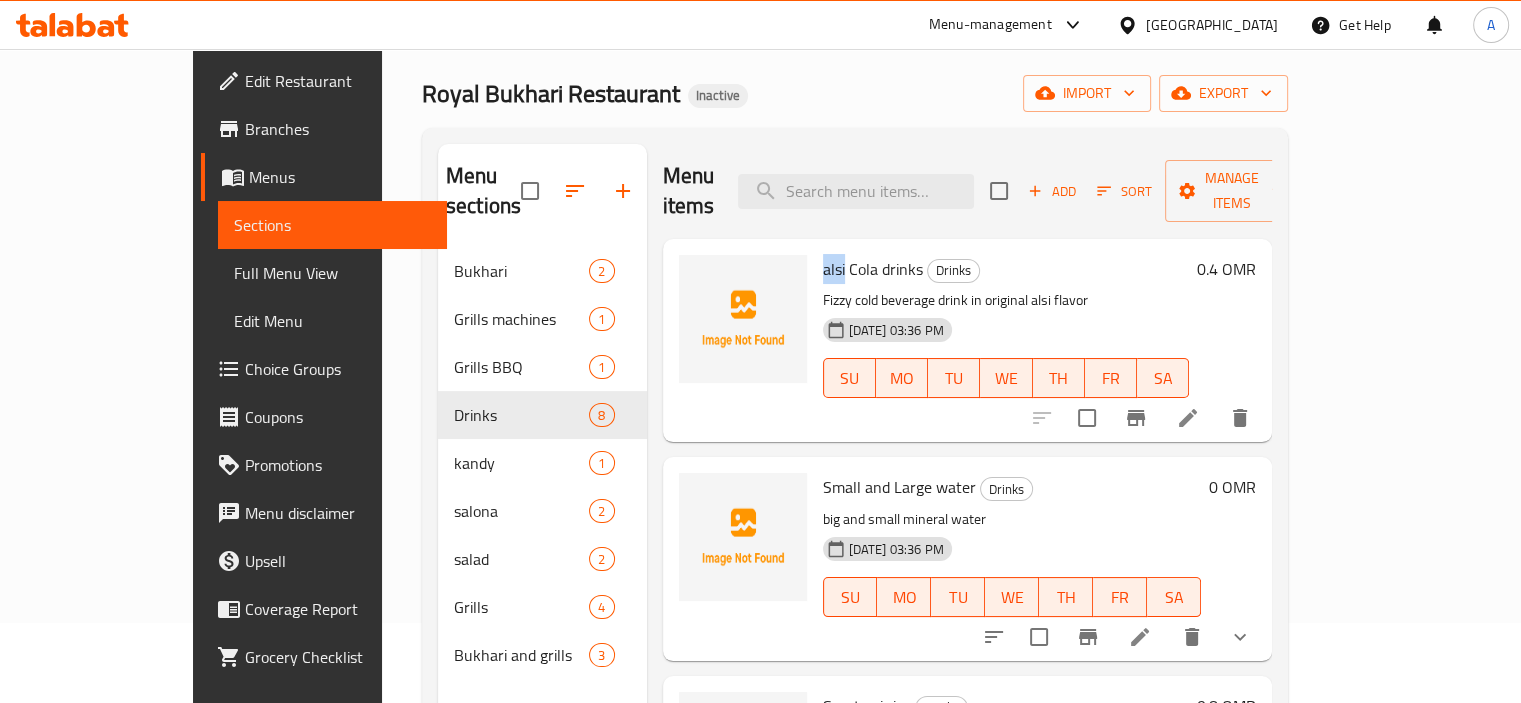 drag, startPoint x: 774, startPoint y: 239, endPoint x: 797, endPoint y: 240, distance: 23.021729 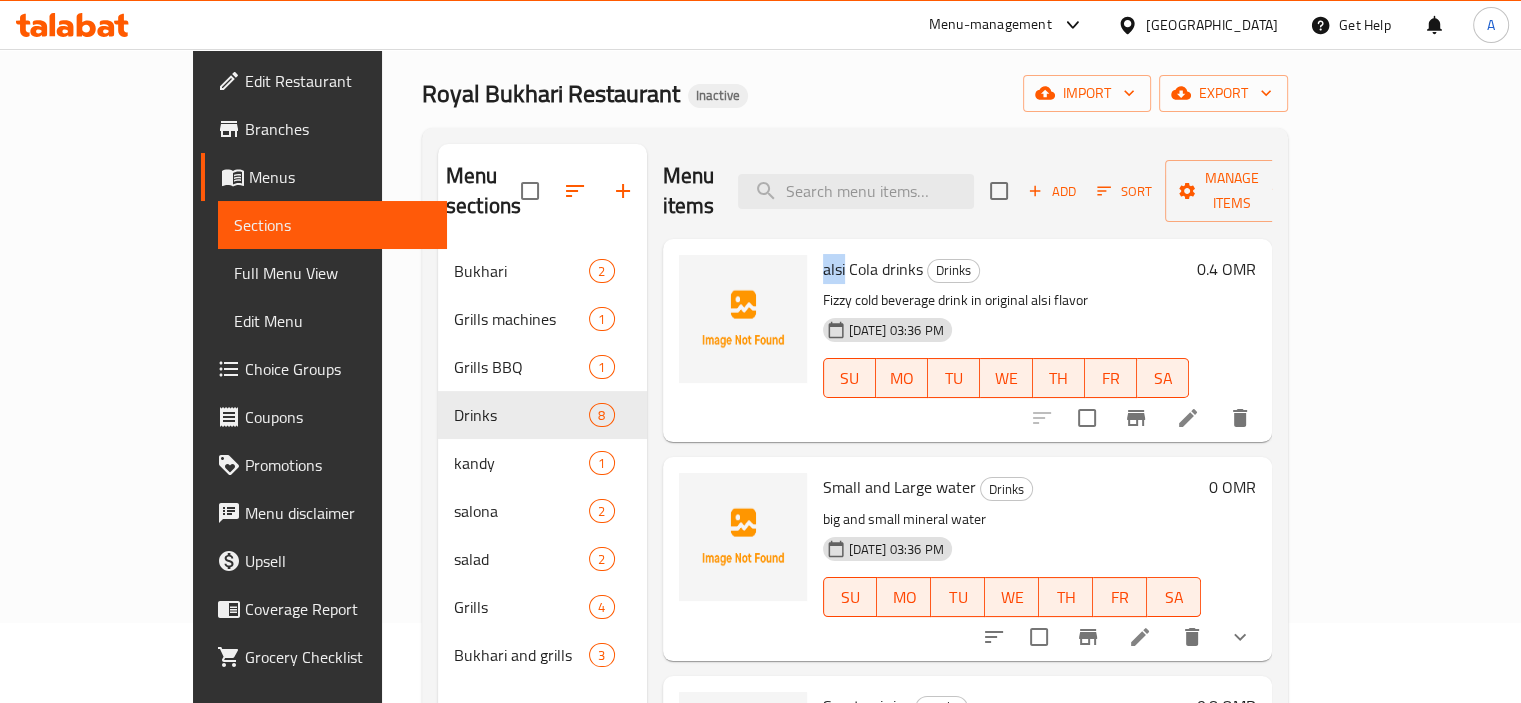 click on "alsi Cola drinks" at bounding box center [873, 269] 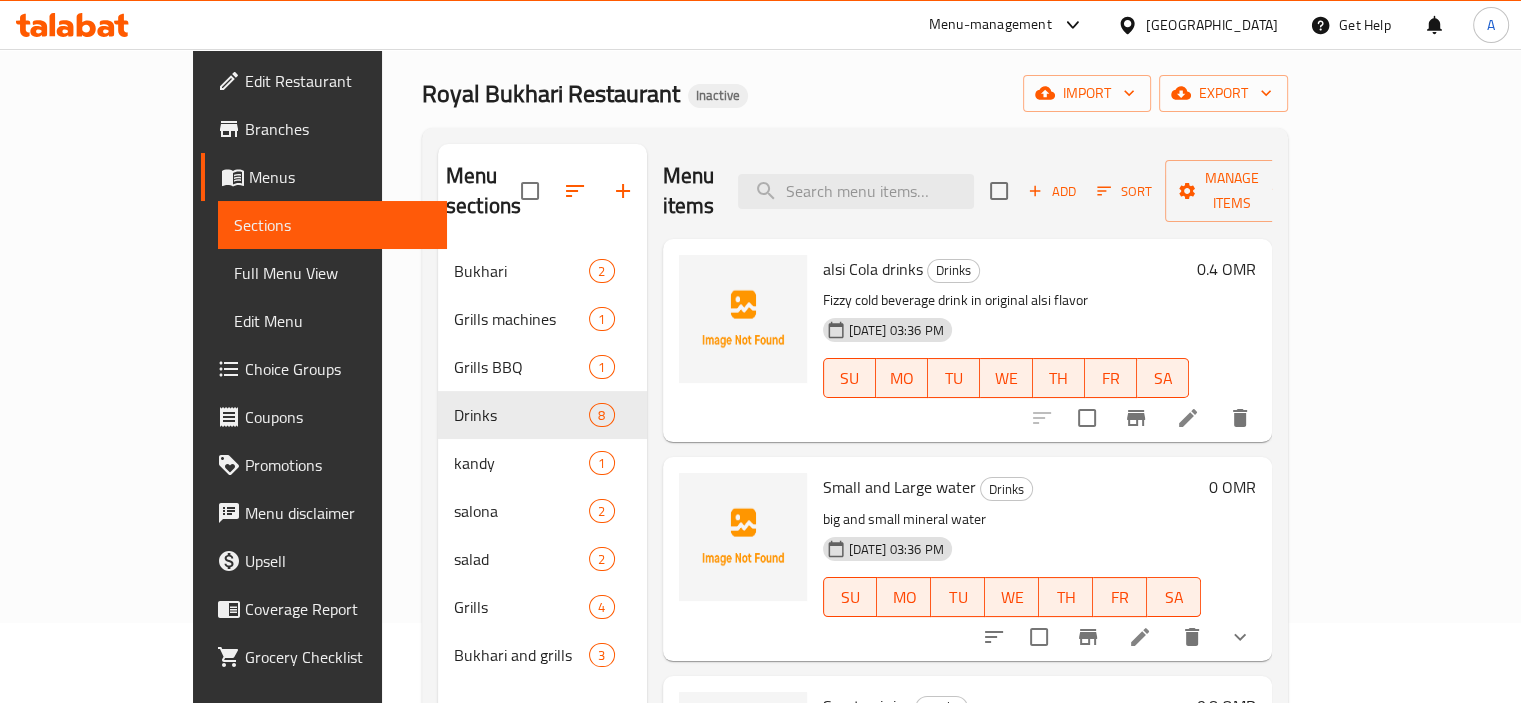 click on "Royal Bukhari Restaurant Inactive import export" at bounding box center [855, 93] 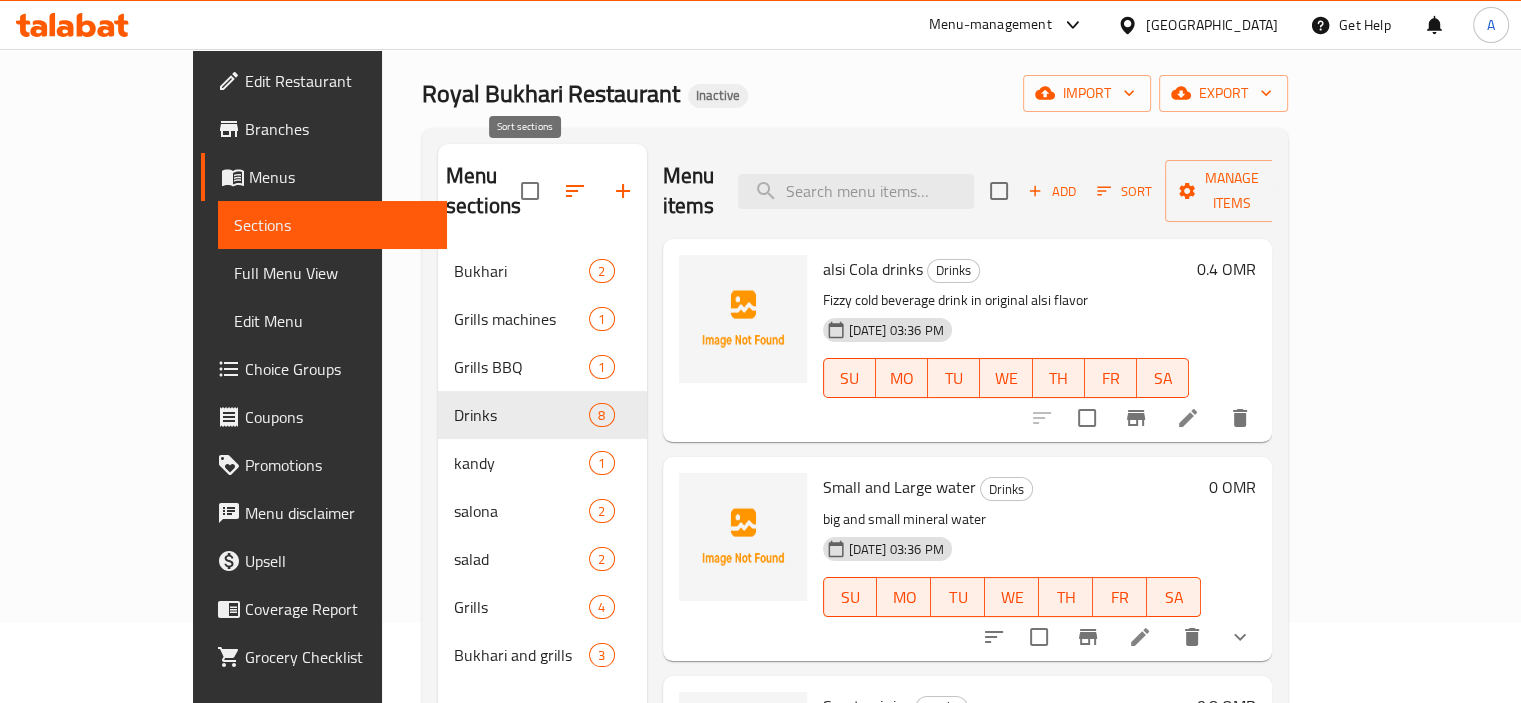 click 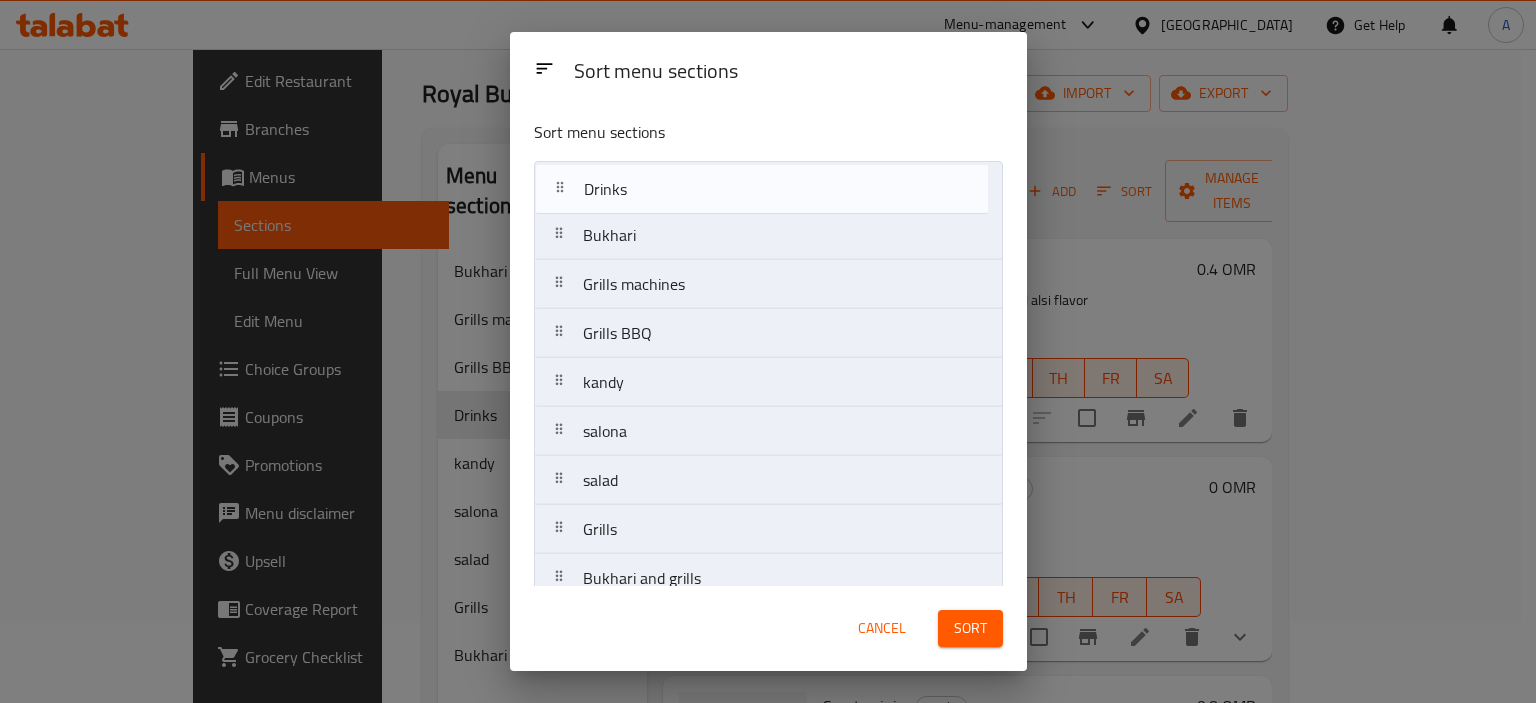 drag, startPoint x: 562, startPoint y: 325, endPoint x: 564, endPoint y: 174, distance: 151.01324 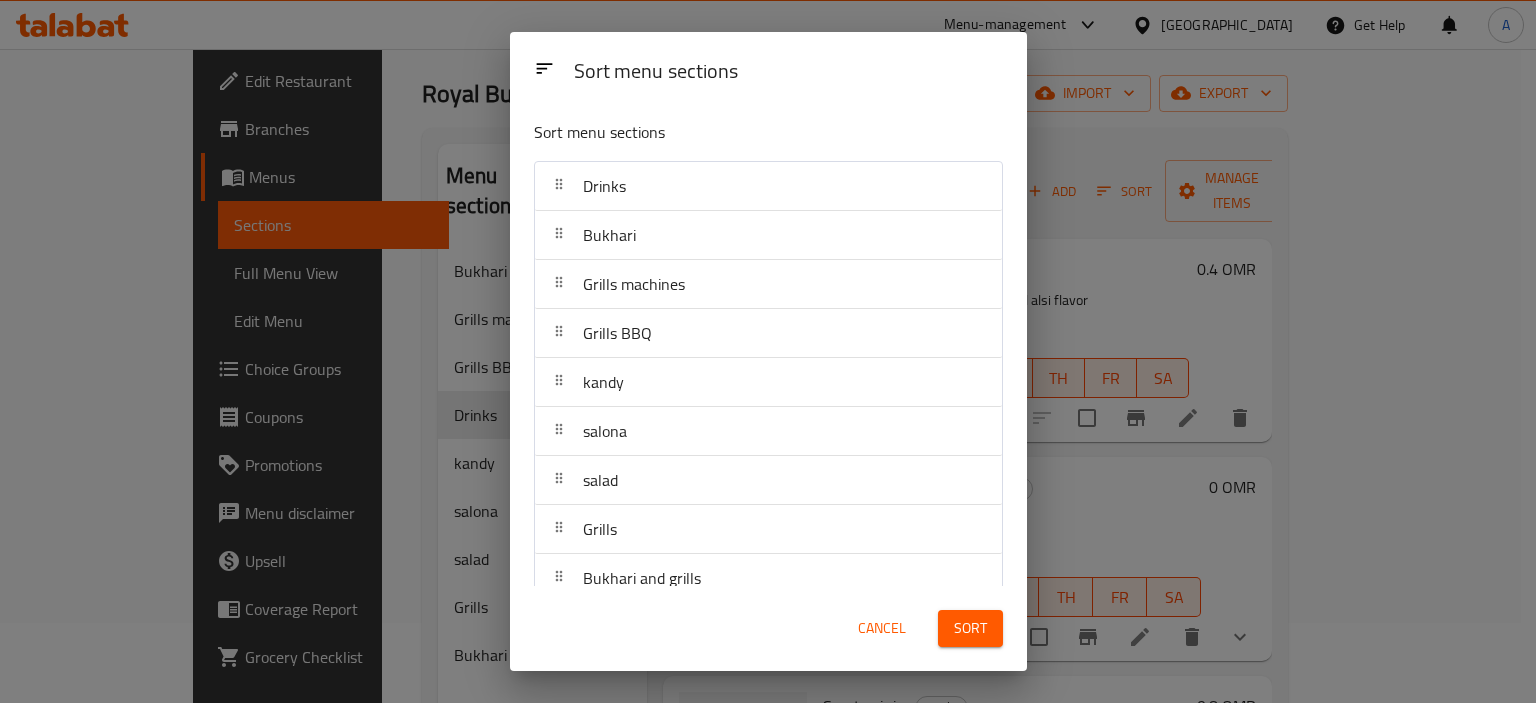 click on "Sort" at bounding box center [970, 628] 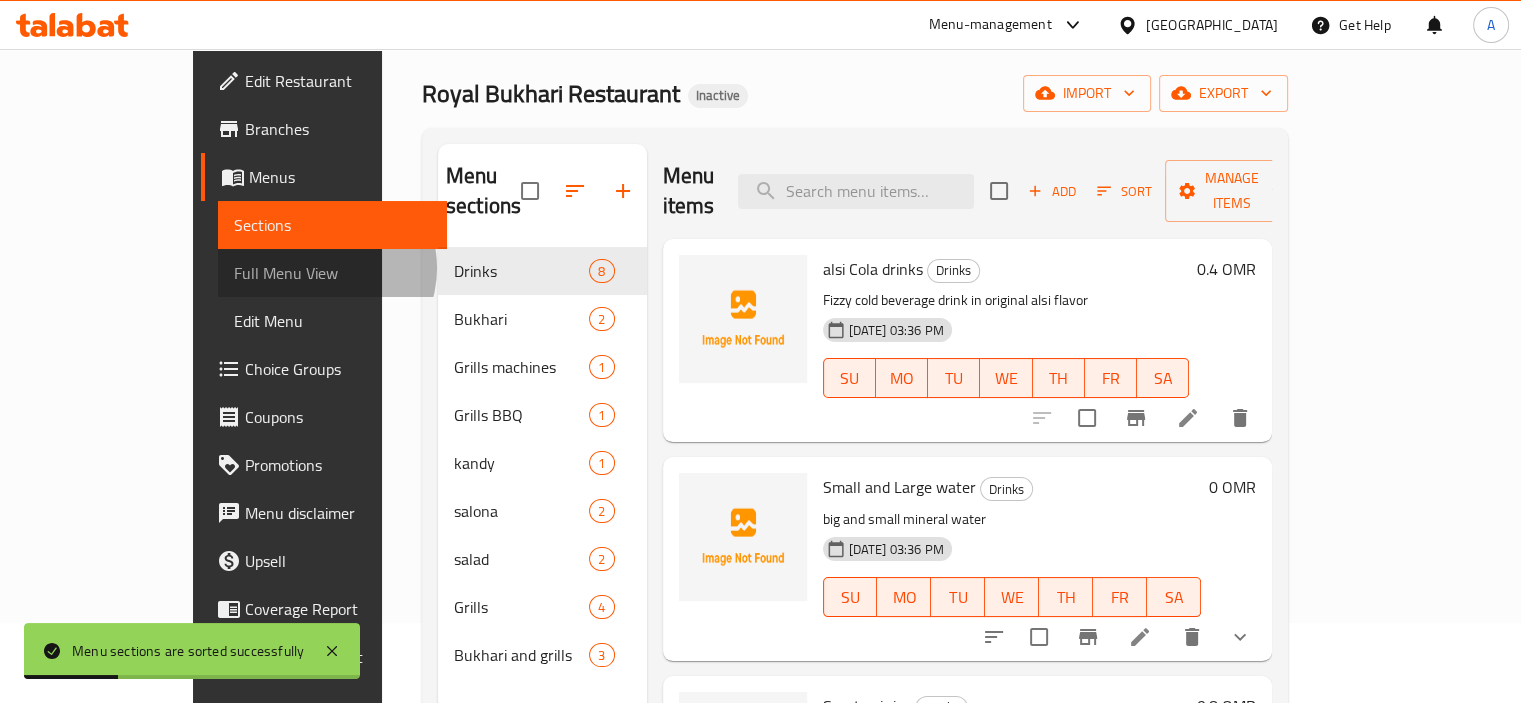 click on "Full Menu View" at bounding box center [332, 273] 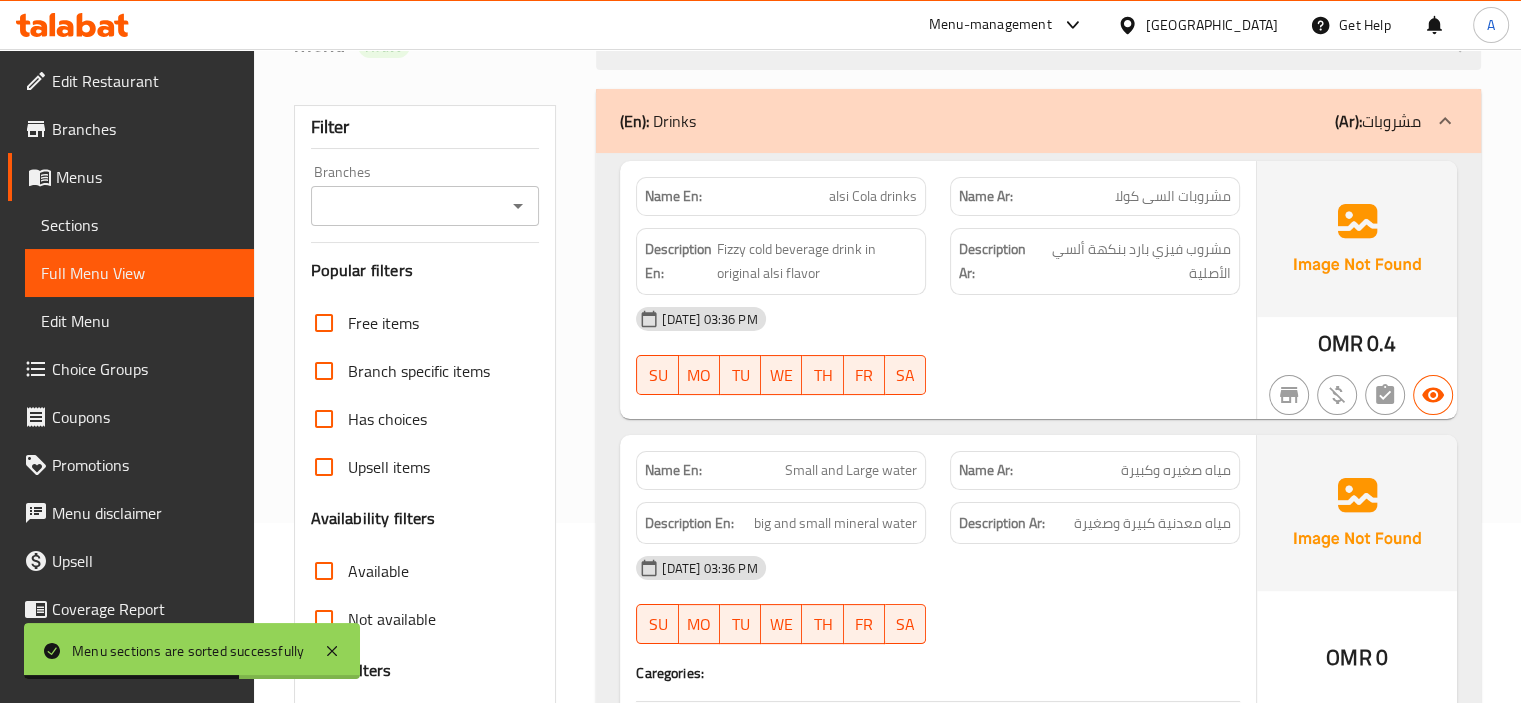 scroll, scrollTop: 280, scrollLeft: 0, axis: vertical 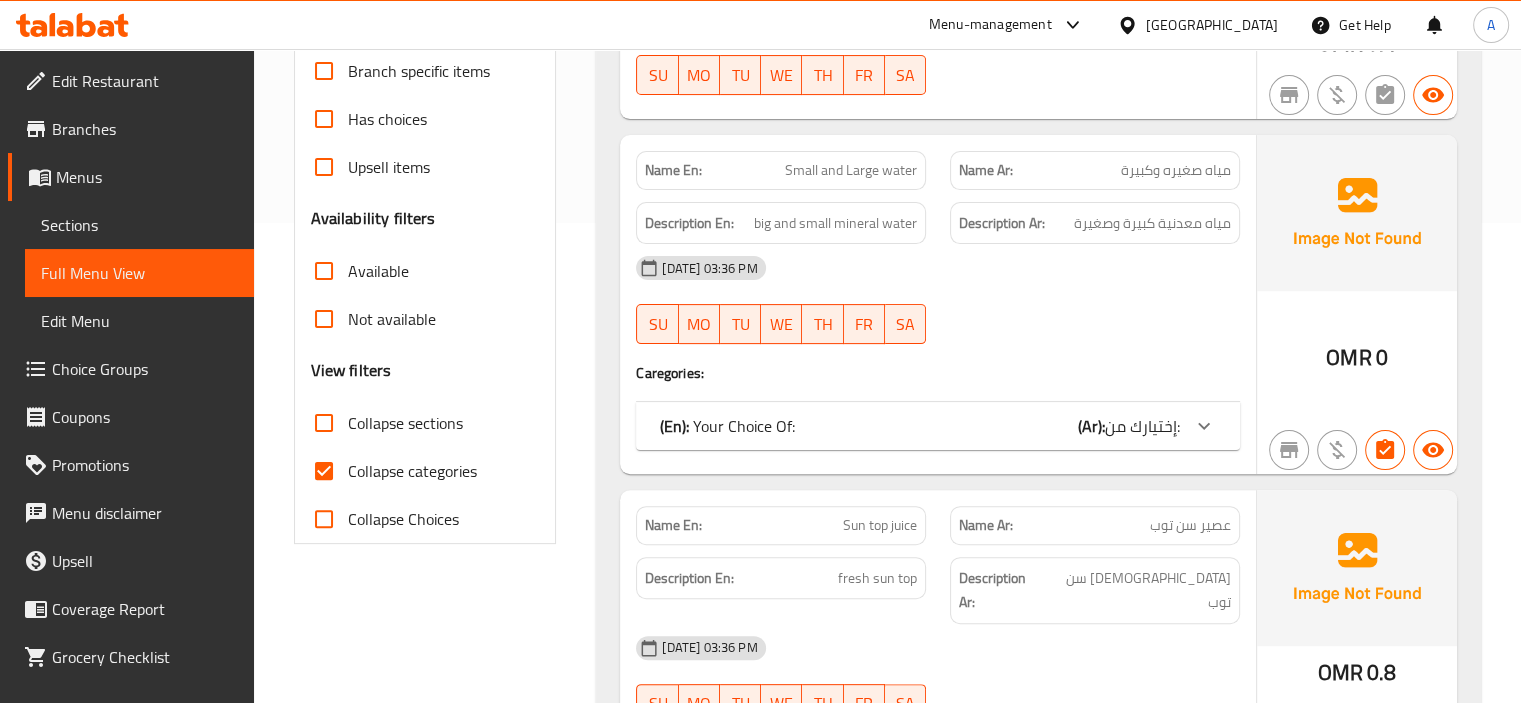 click on "Collapse categories" at bounding box center [412, 471] 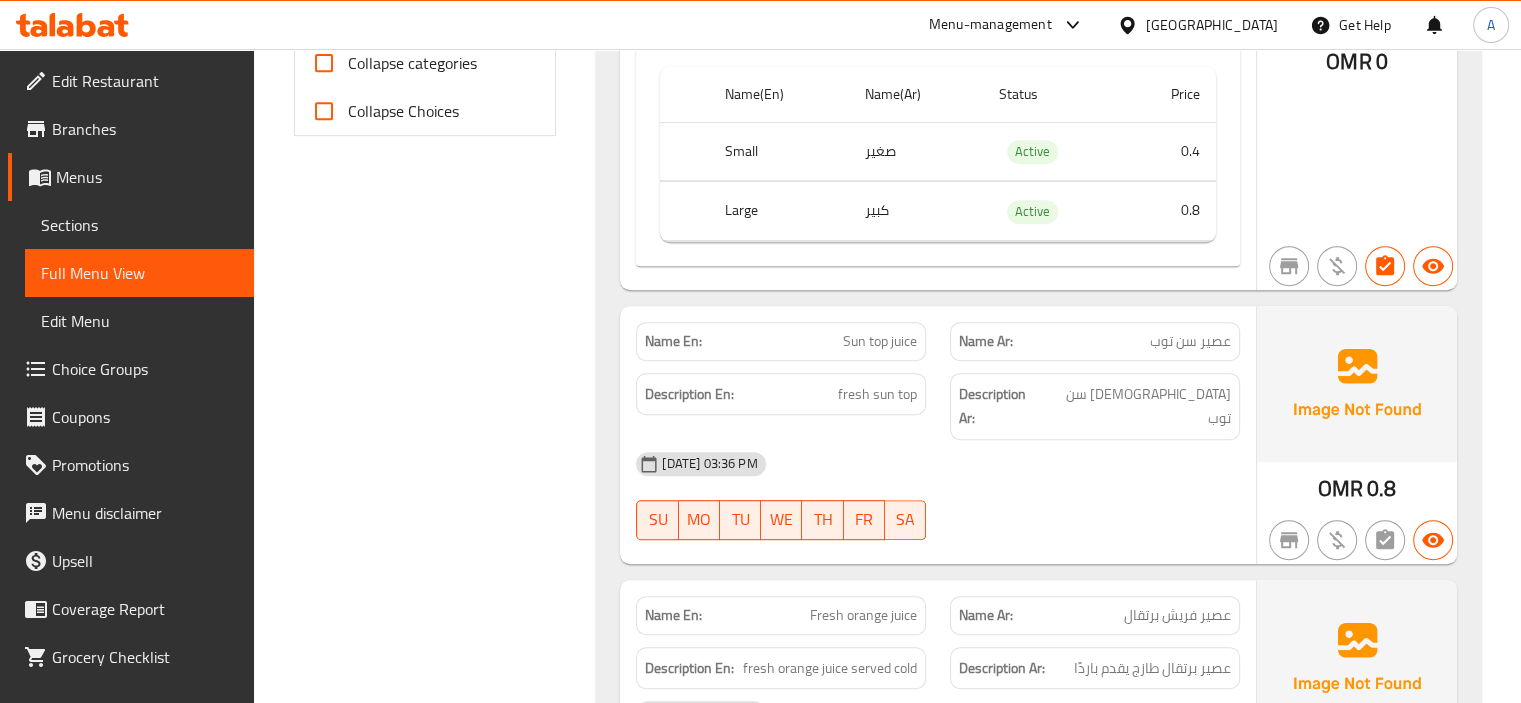 scroll, scrollTop: 880, scrollLeft: 0, axis: vertical 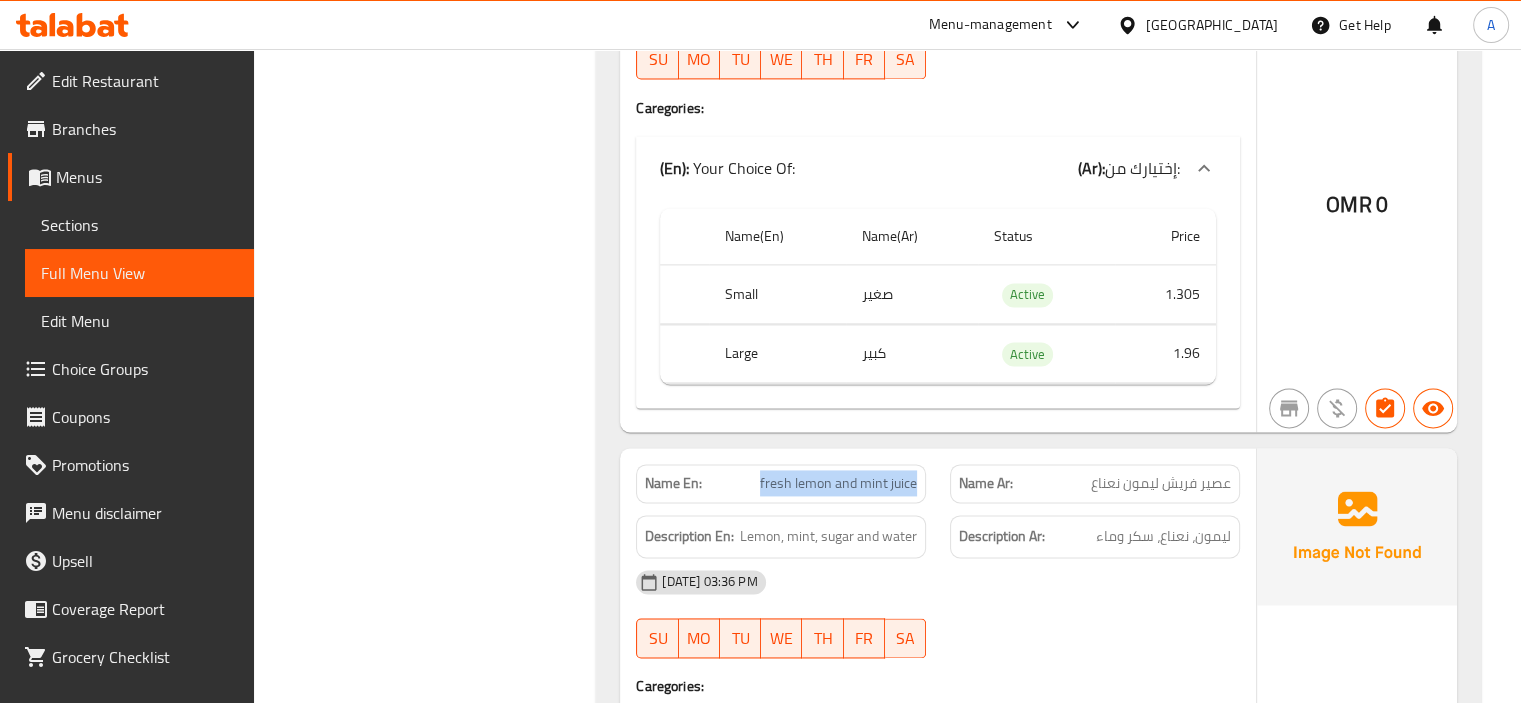 drag, startPoint x: 748, startPoint y: 451, endPoint x: 917, endPoint y: 458, distance: 169.14491 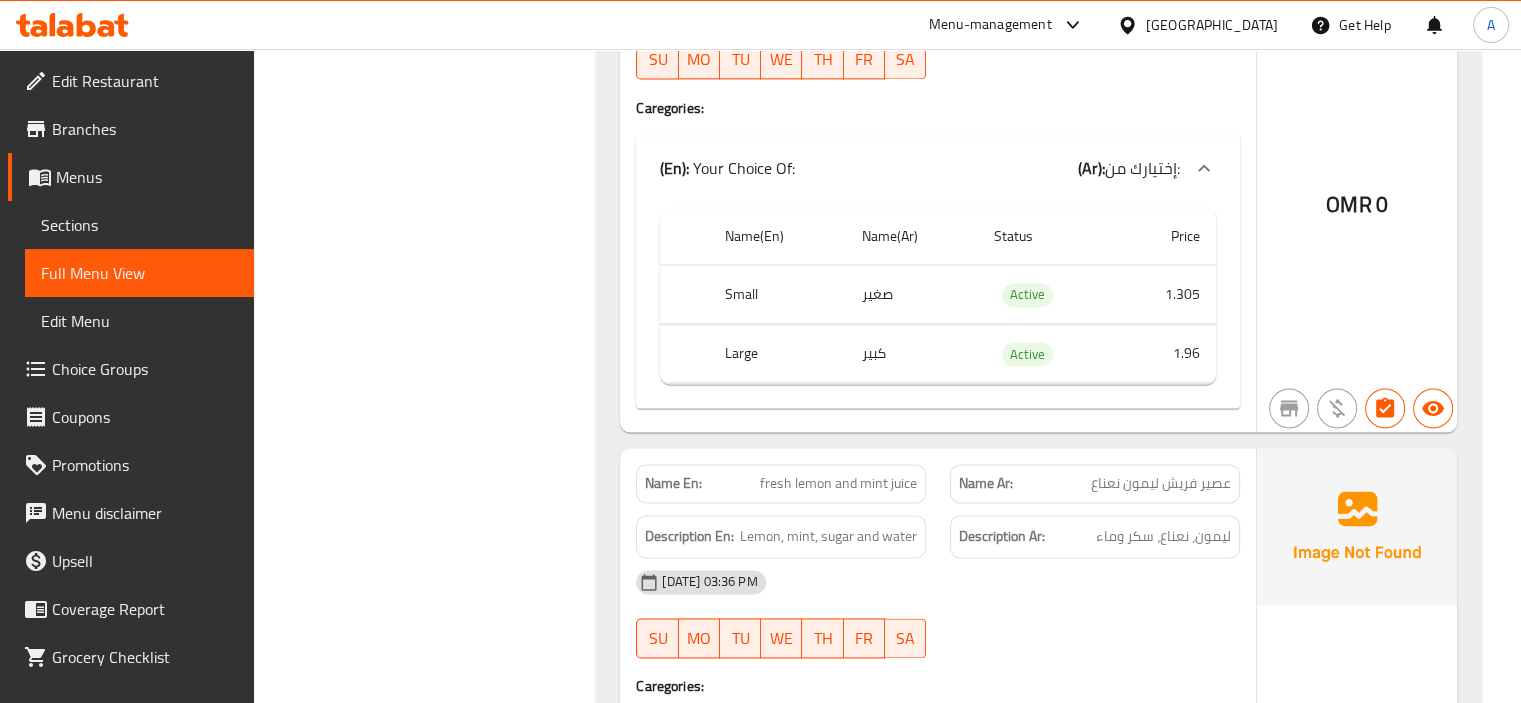 click on "fresh lemon and mint juice" at bounding box center [838, 483] 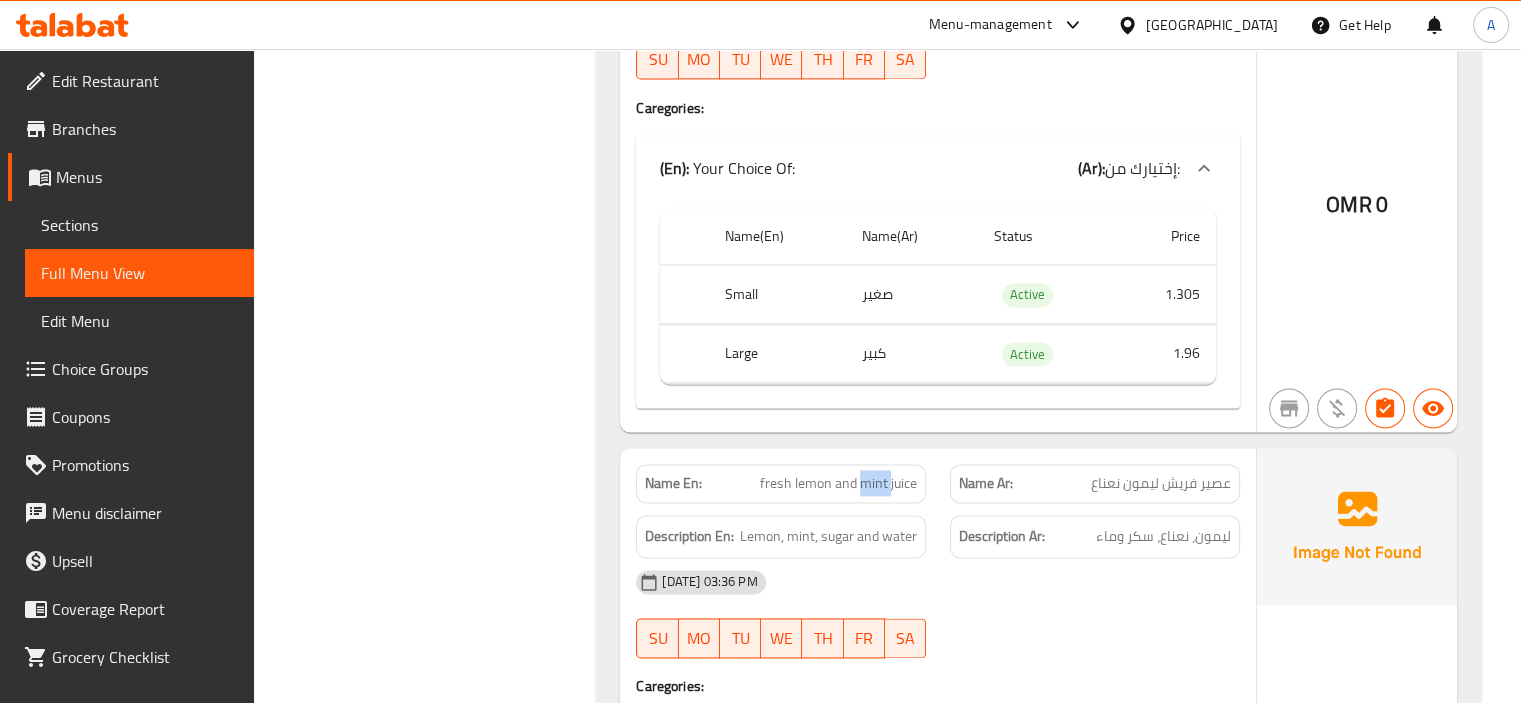 click on "fresh lemon and mint juice" at bounding box center (838, 483) 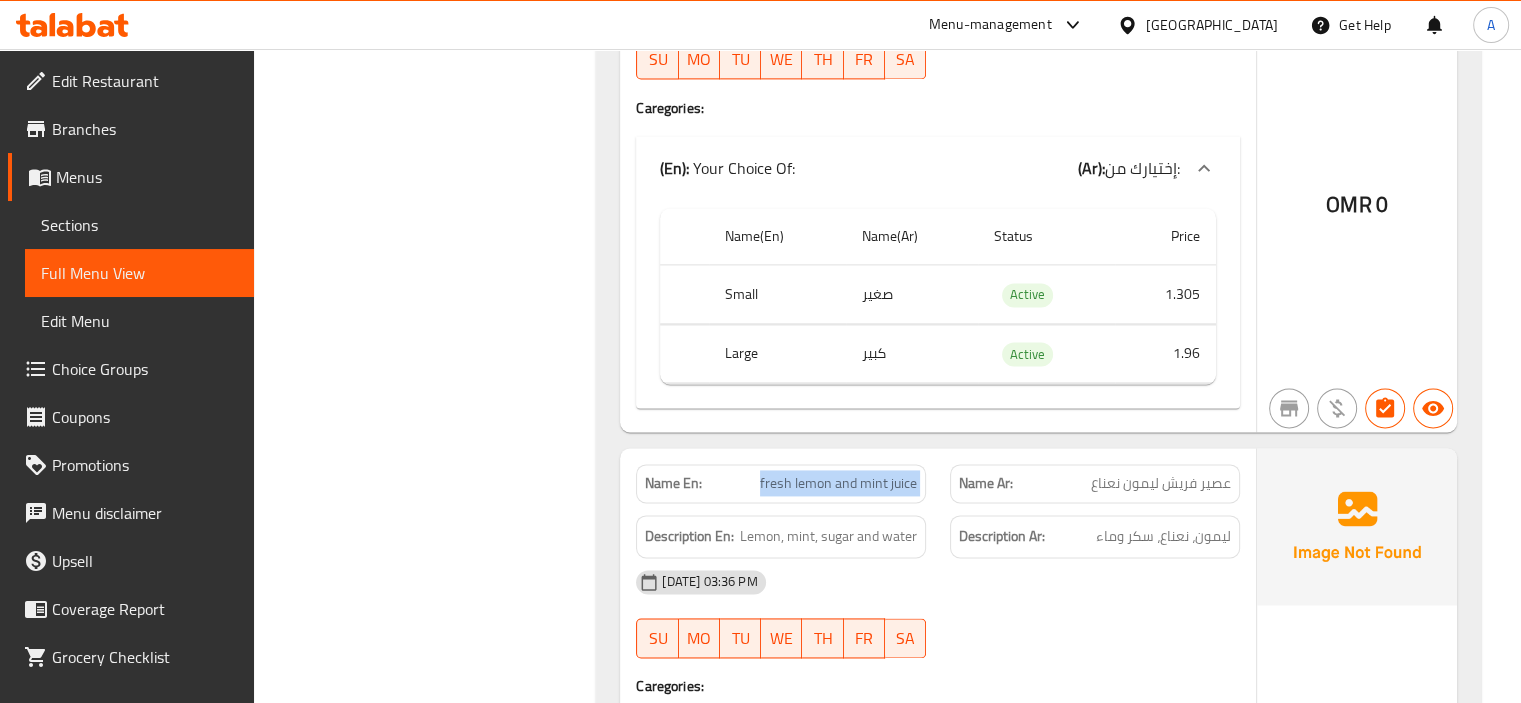 click on "fresh lemon and mint juice" at bounding box center (838, 483) 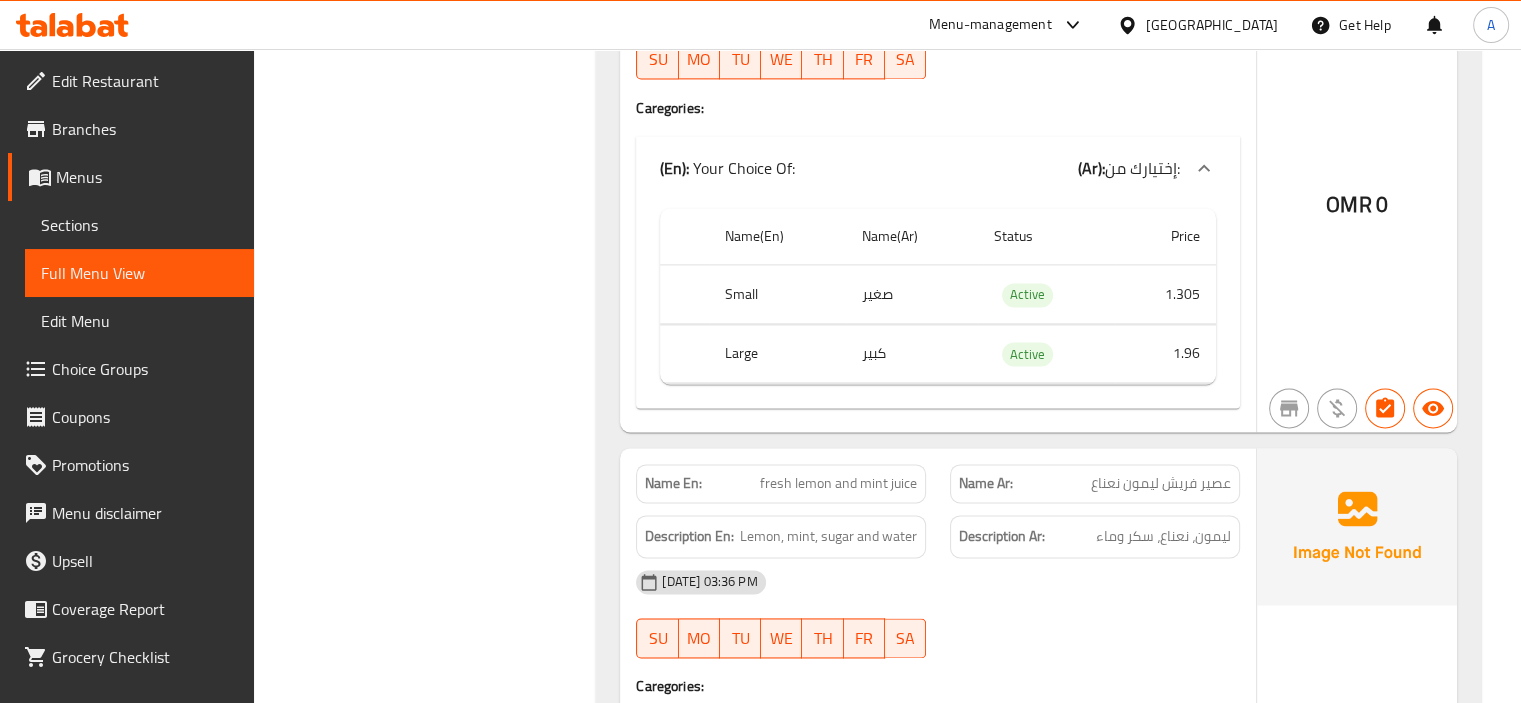 click on "Filter Branches Branches Popular filters Free items Branch specific items Has choices Upsell items Availability filters Available Not available View filters Collapse sections Collapse categories Collapse Choices" at bounding box center (433, 3019) 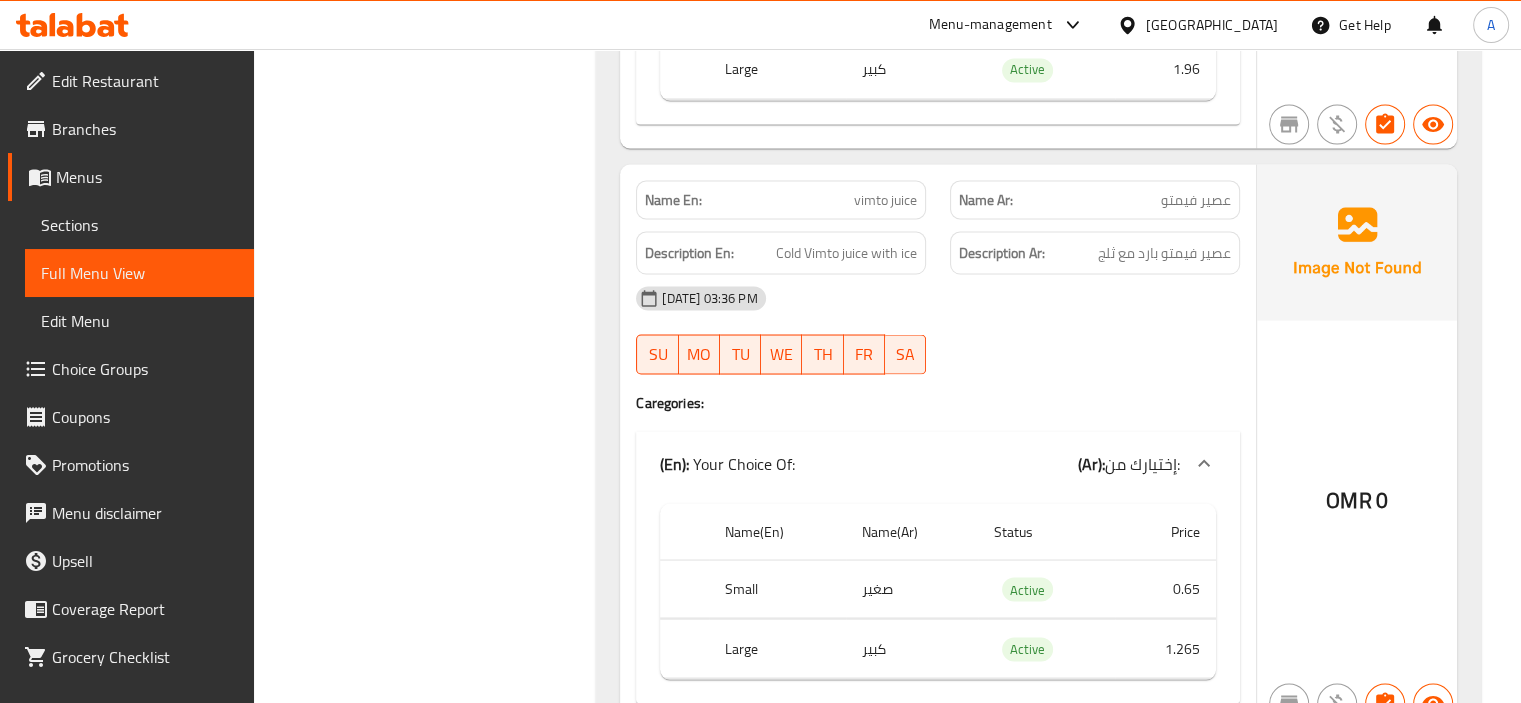 scroll, scrollTop: 3780, scrollLeft: 0, axis: vertical 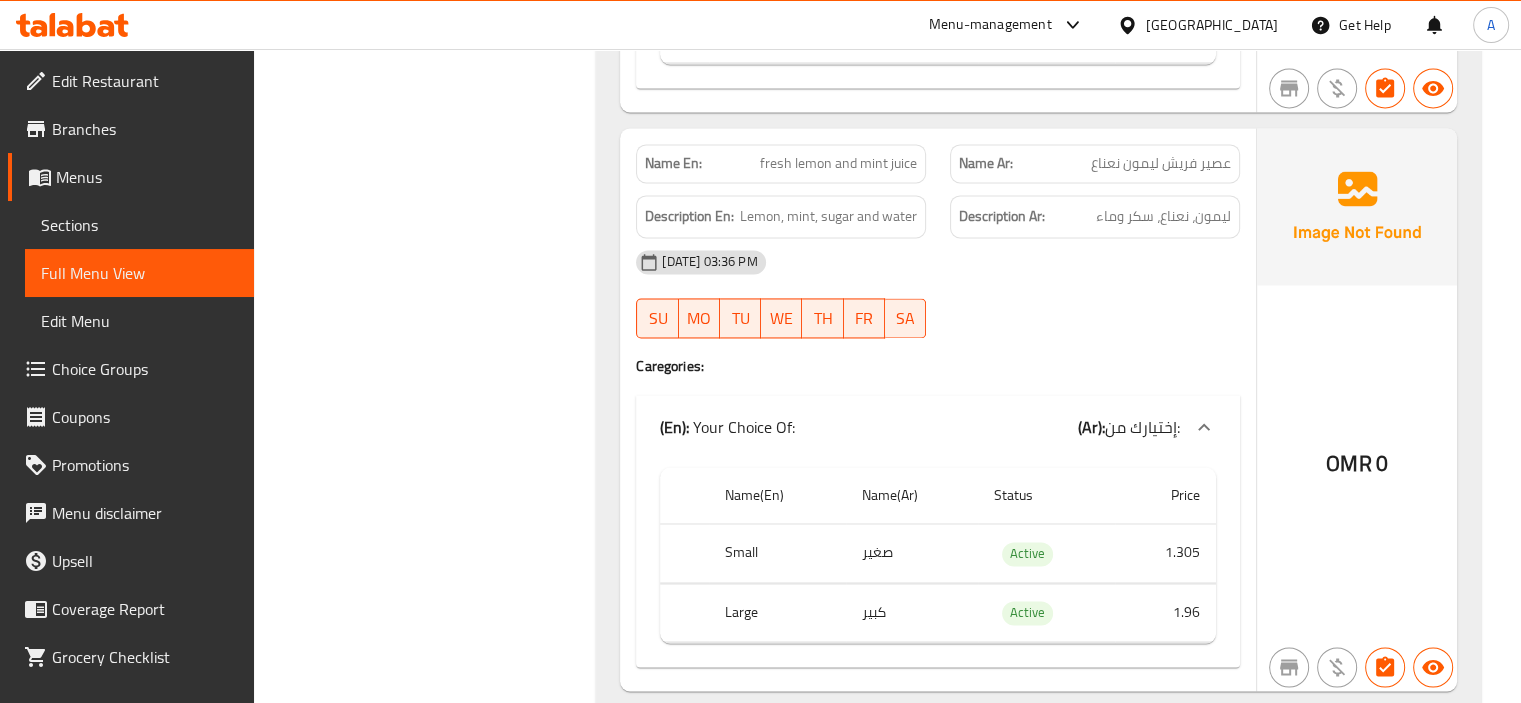 click on "Sections" at bounding box center (139, 225) 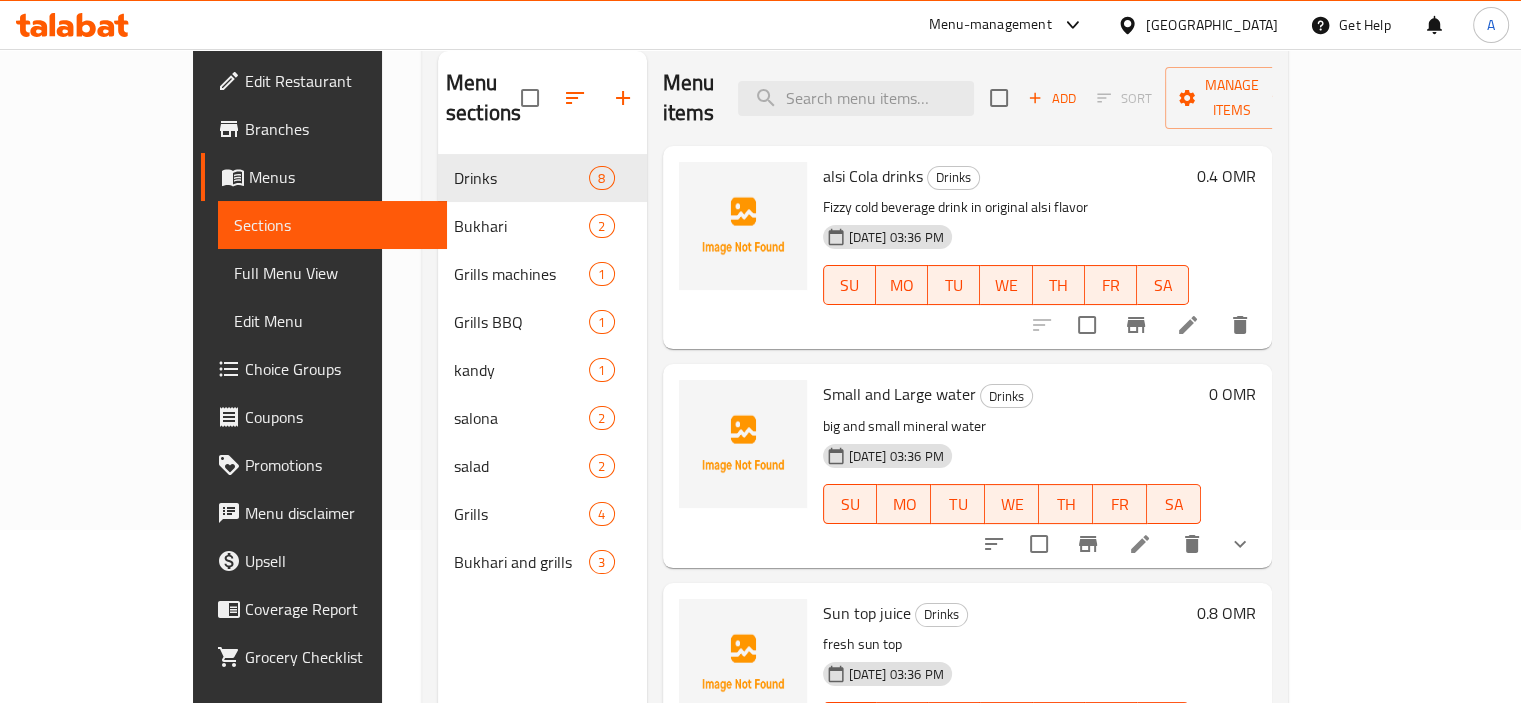 scroll, scrollTop: 0, scrollLeft: 0, axis: both 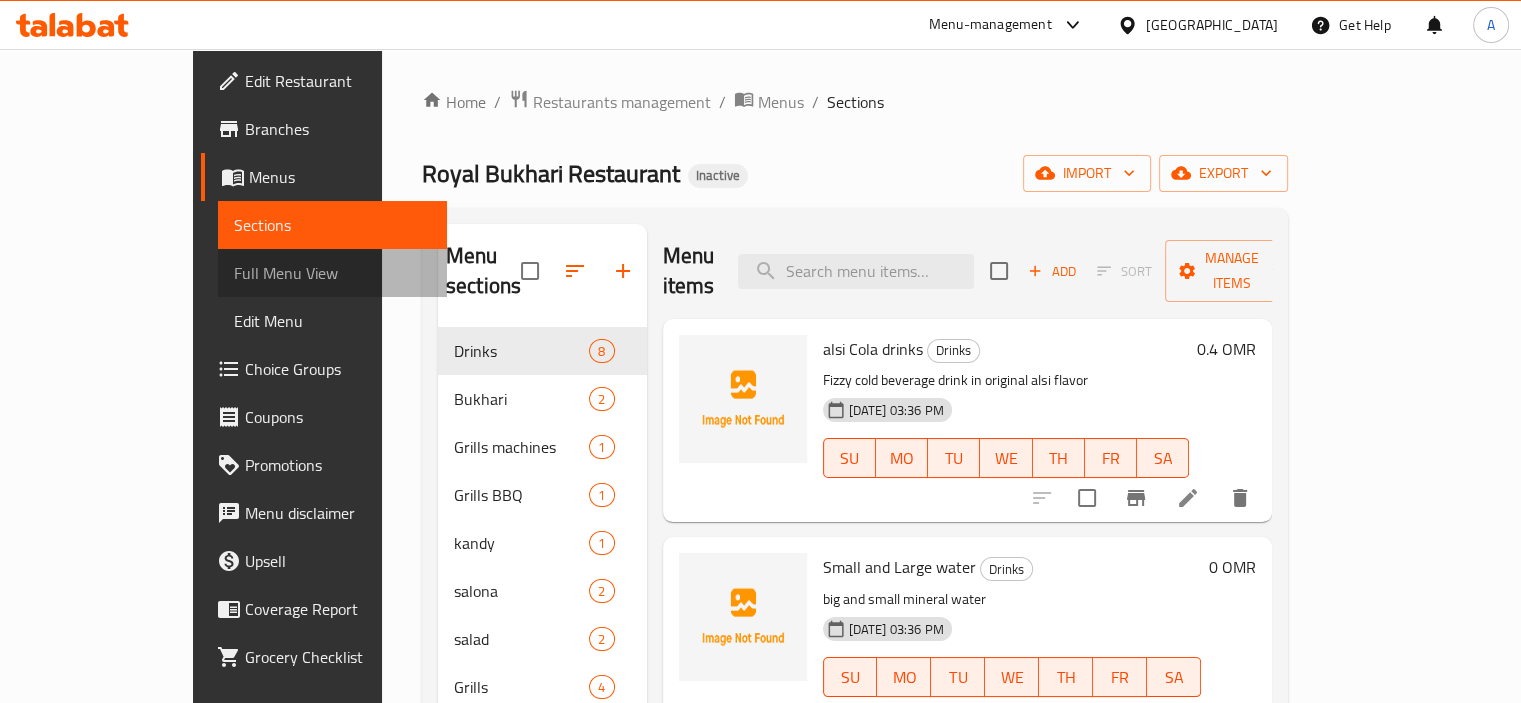 click on "Full Menu View" at bounding box center (332, 273) 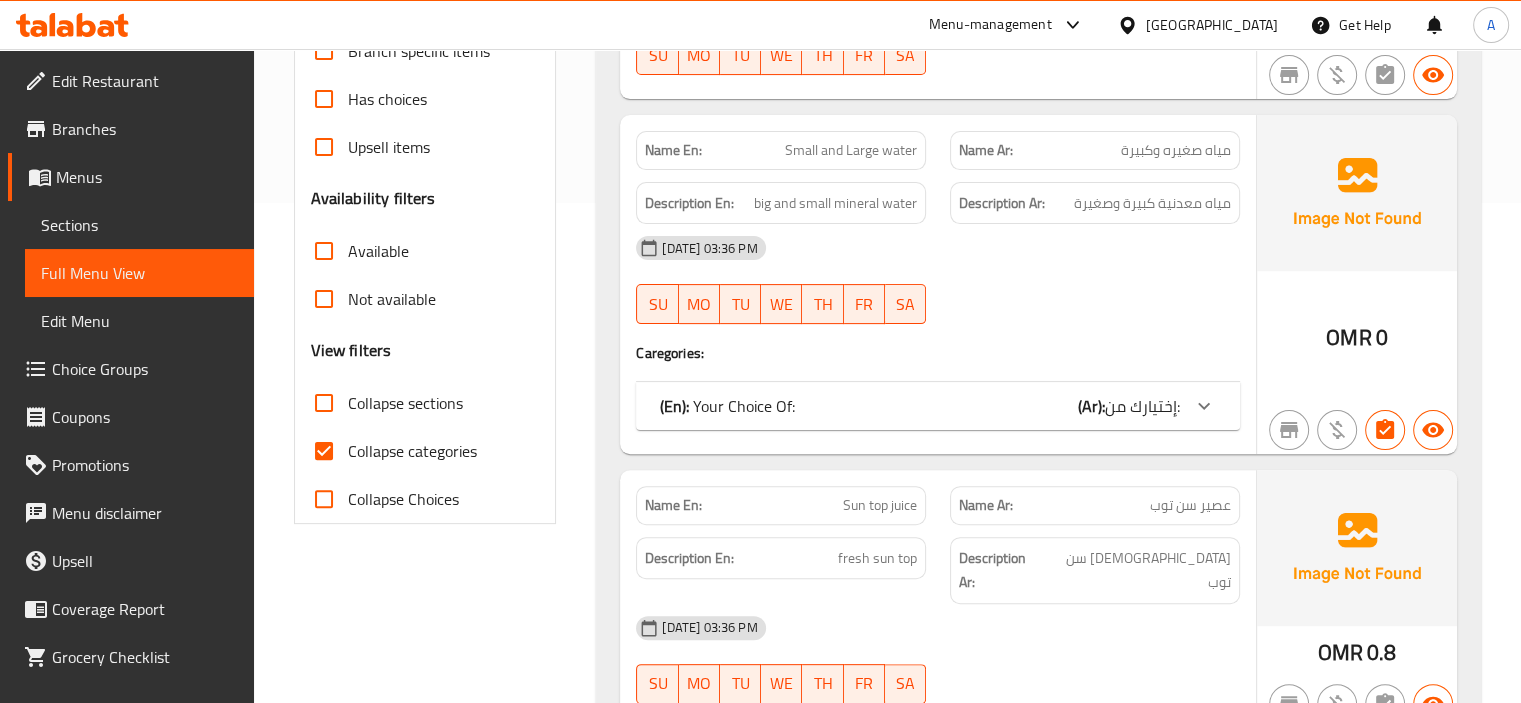 scroll, scrollTop: 600, scrollLeft: 0, axis: vertical 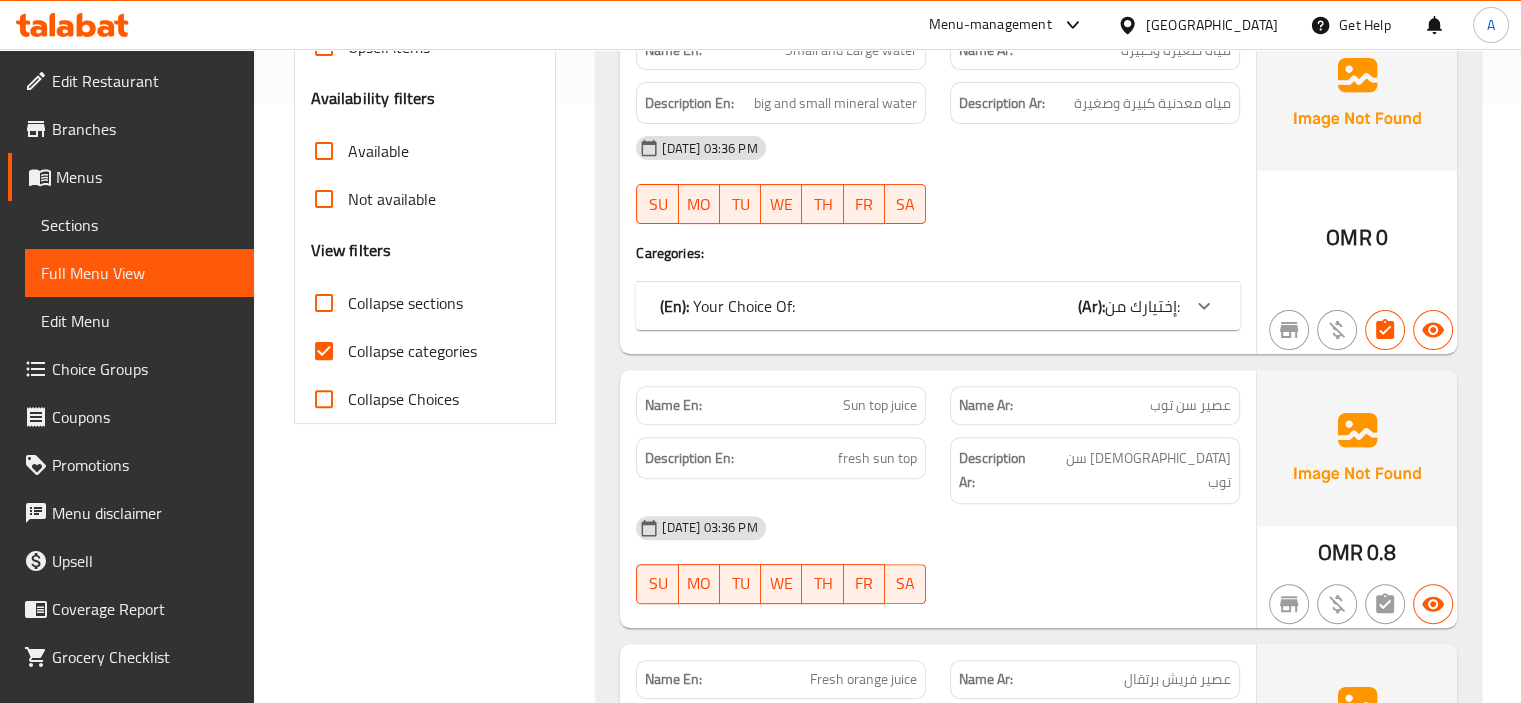 click on "Collapse sections" at bounding box center (324, 303) 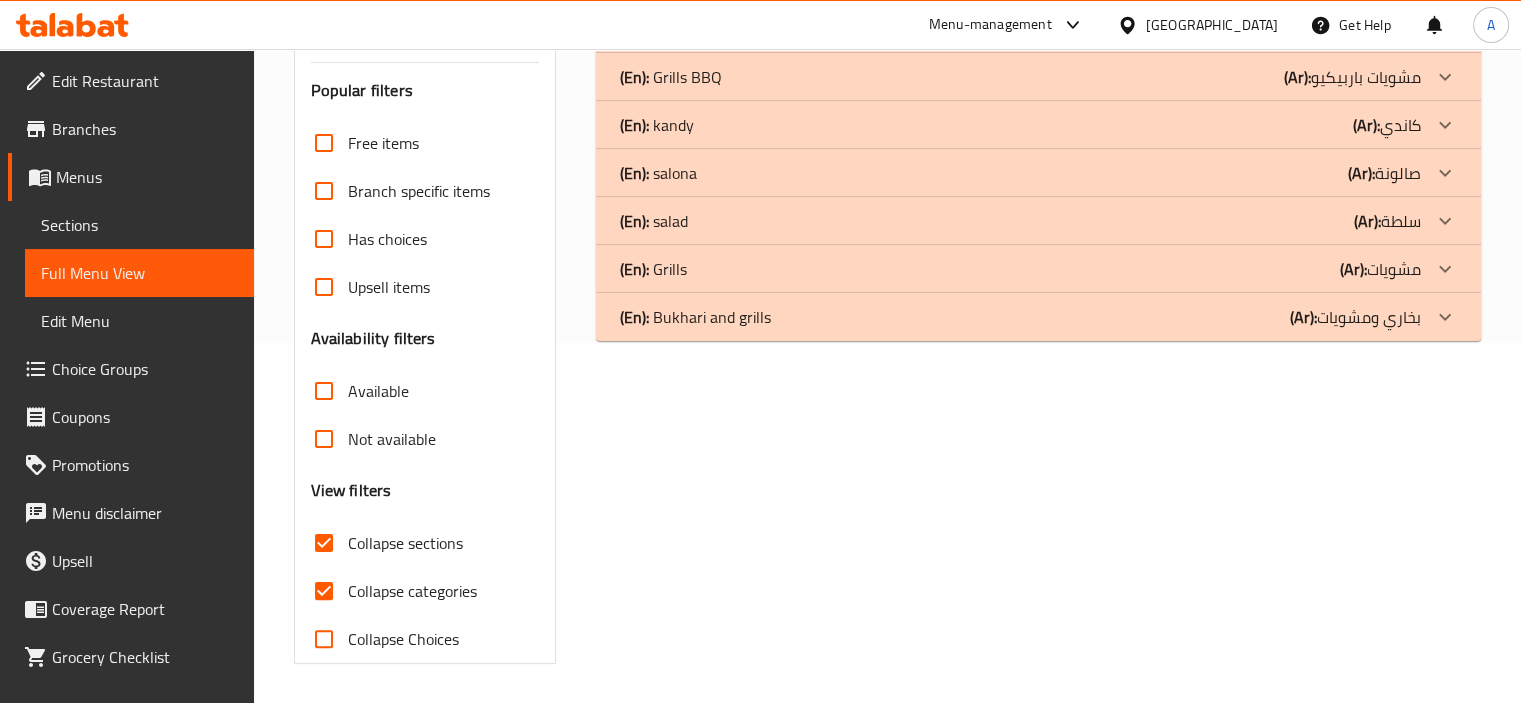 scroll, scrollTop: 160, scrollLeft: 0, axis: vertical 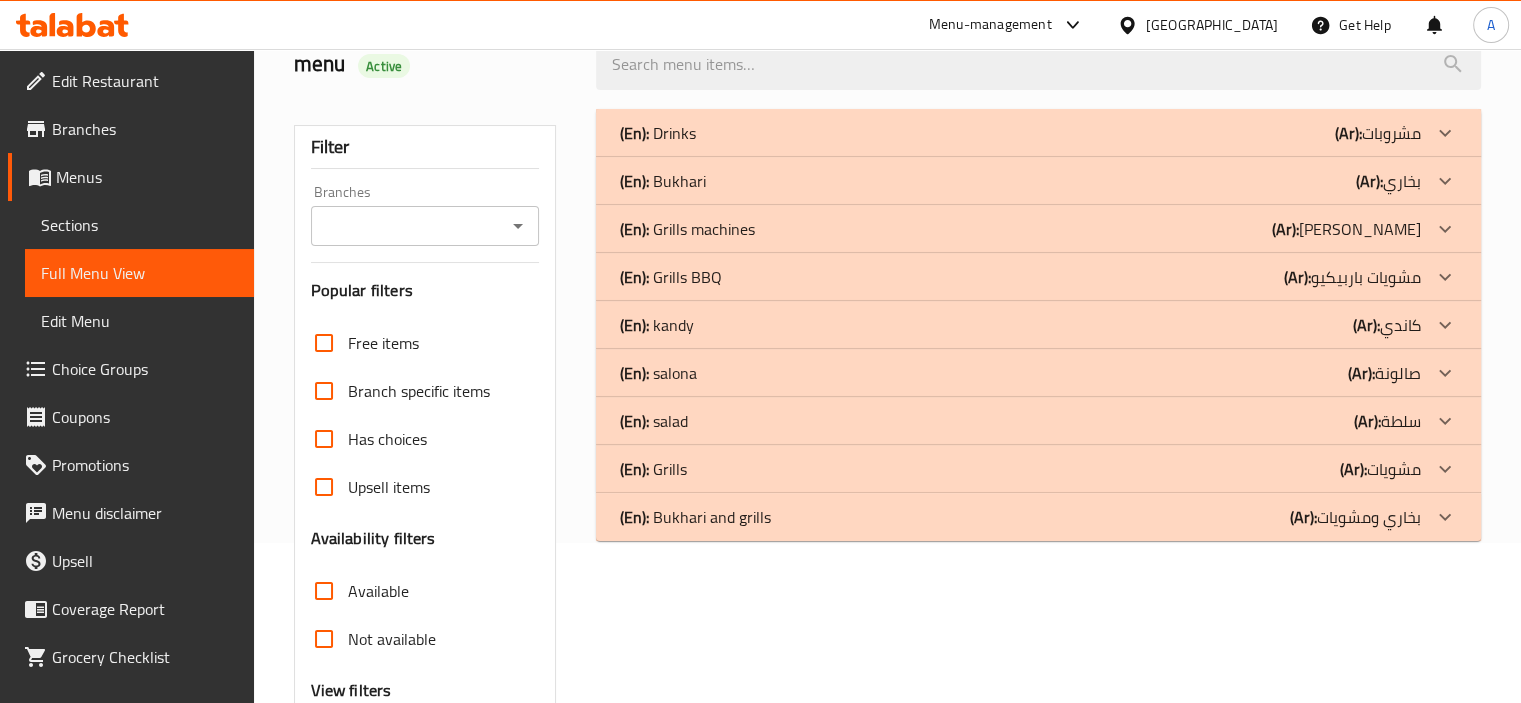 click on "(En):   Drinks (Ar): مشروبات" at bounding box center (1020, 133) 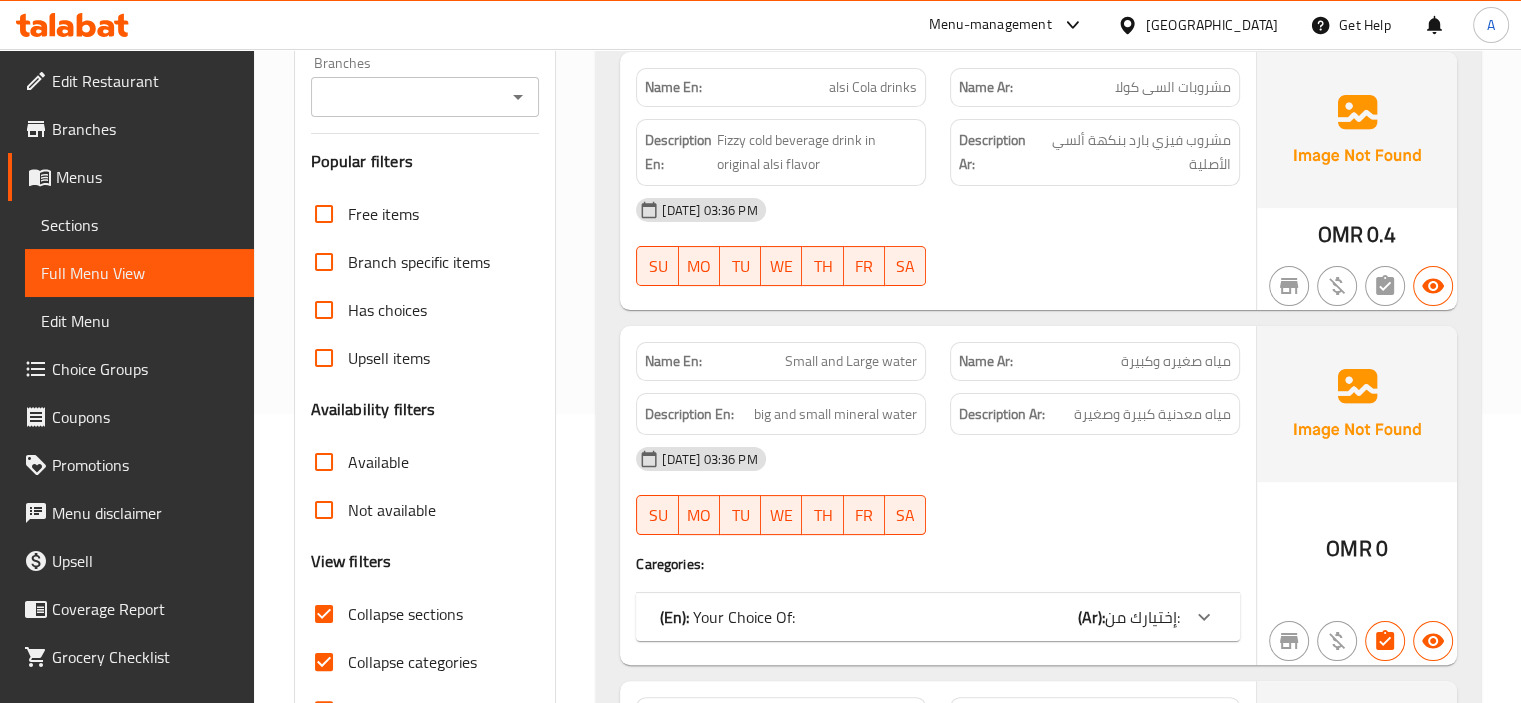 scroll, scrollTop: 760, scrollLeft: 0, axis: vertical 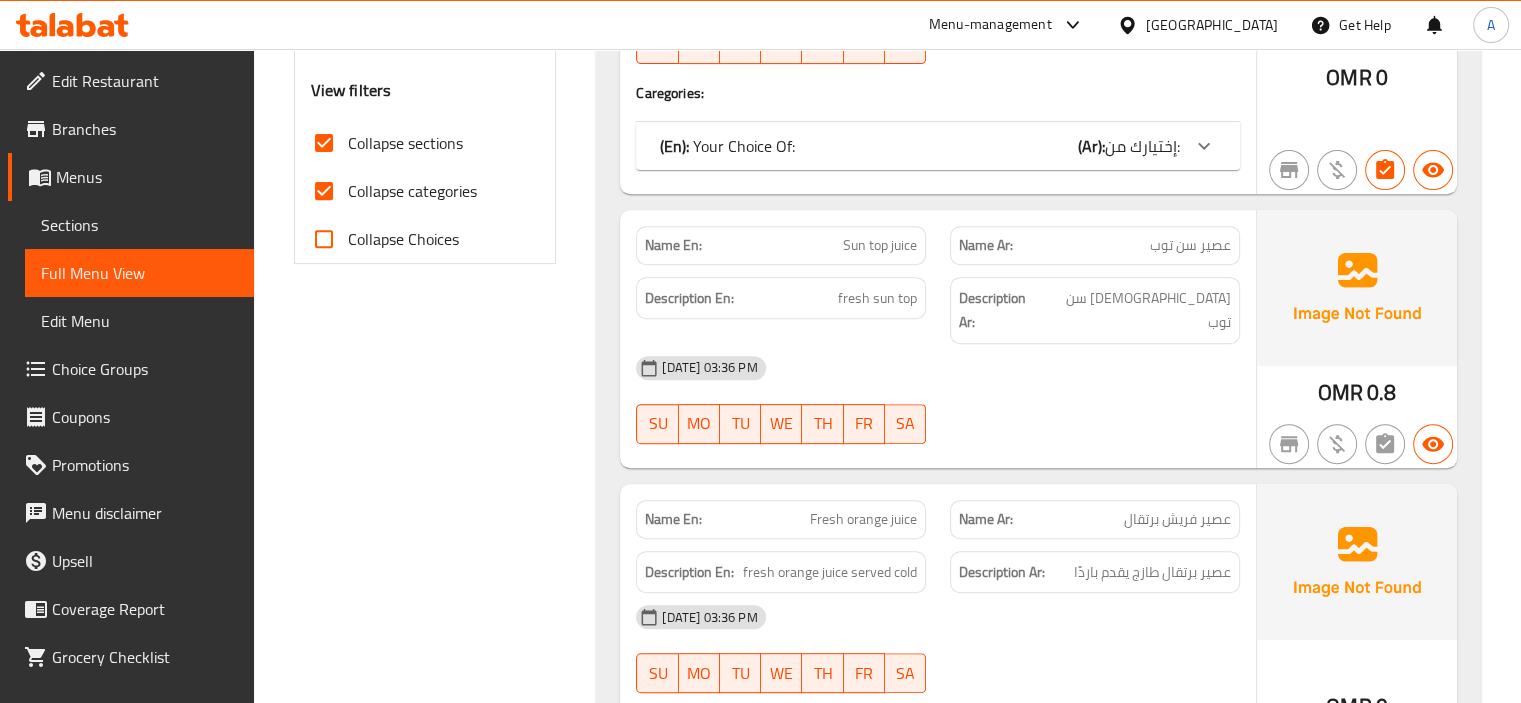 click on "Collapse categories" at bounding box center (412, 191) 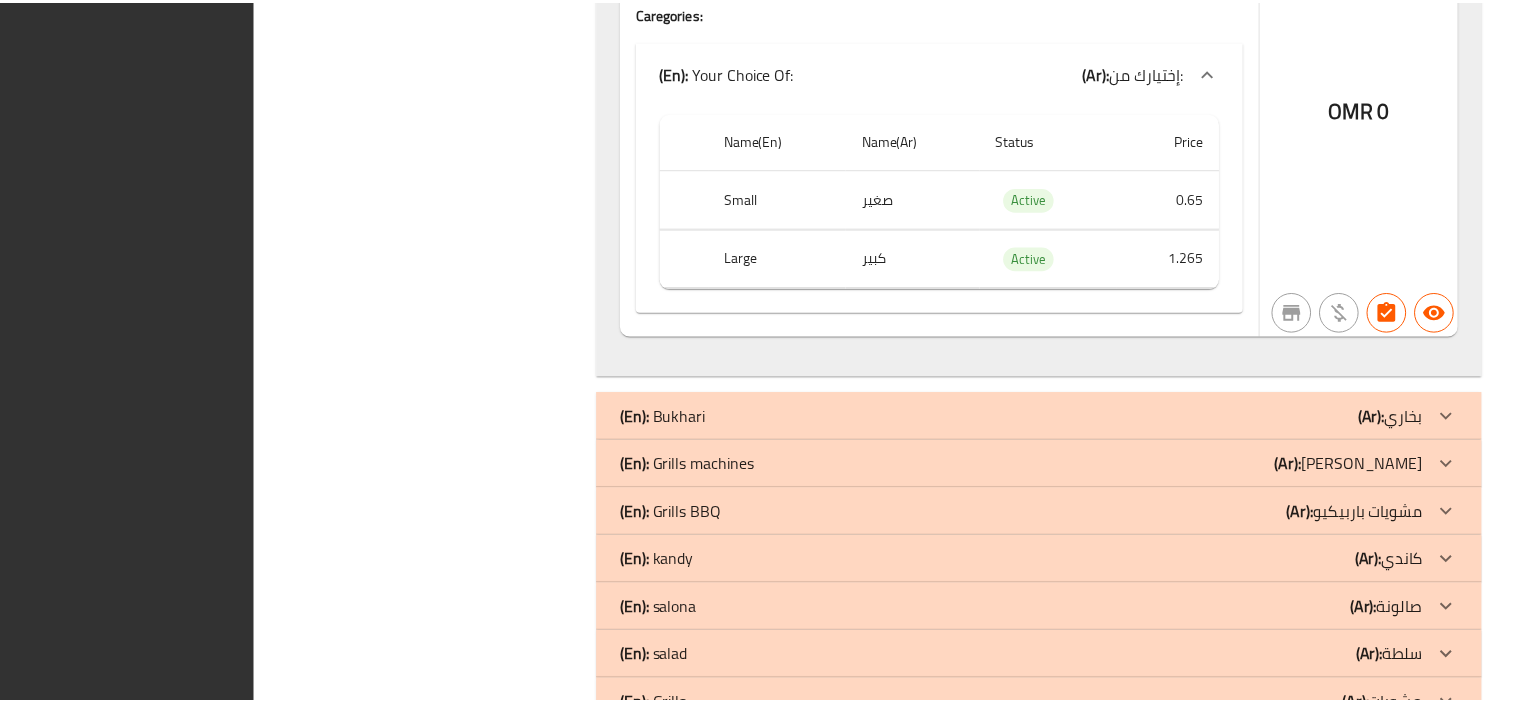 scroll, scrollTop: 4094, scrollLeft: 0, axis: vertical 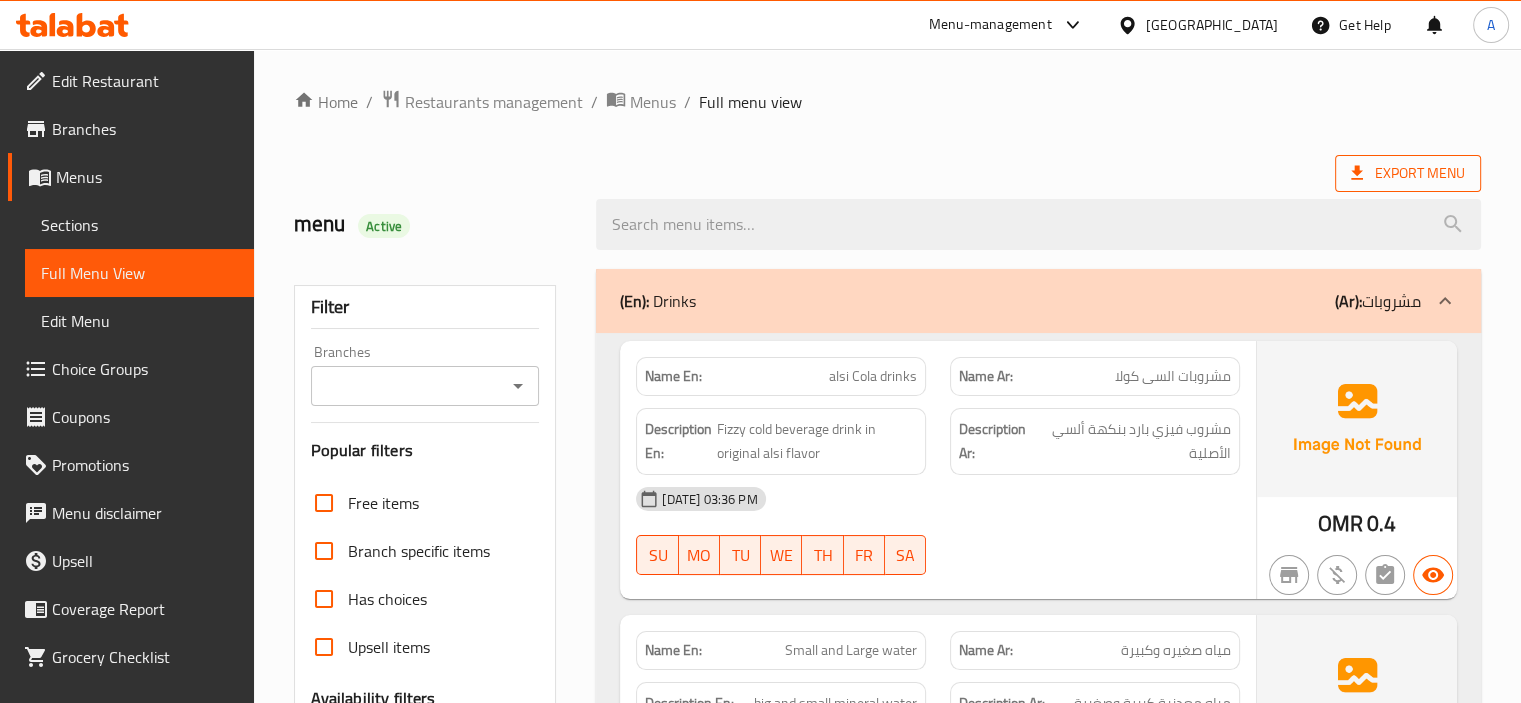 click on "Export Menu" at bounding box center (1408, 173) 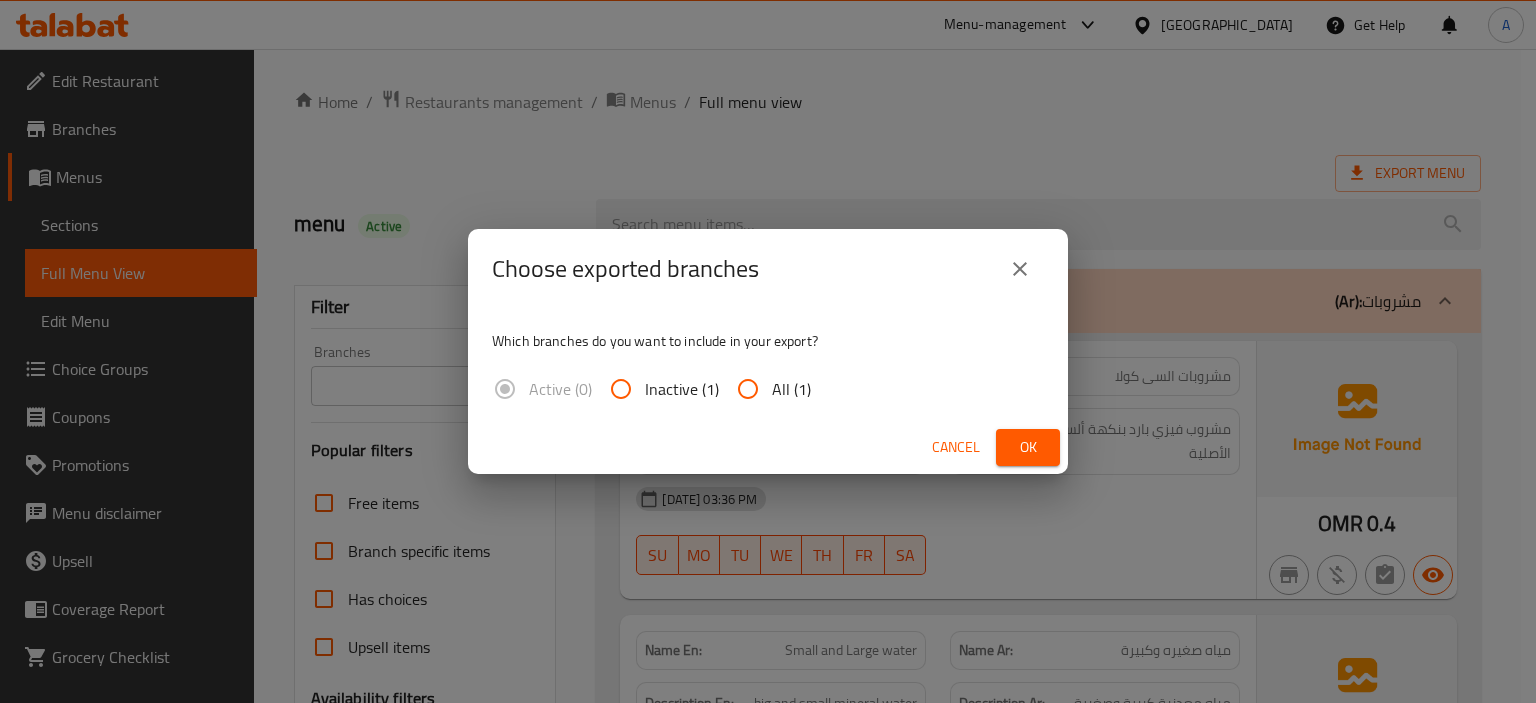 click on "All (1)" at bounding box center (748, 389) 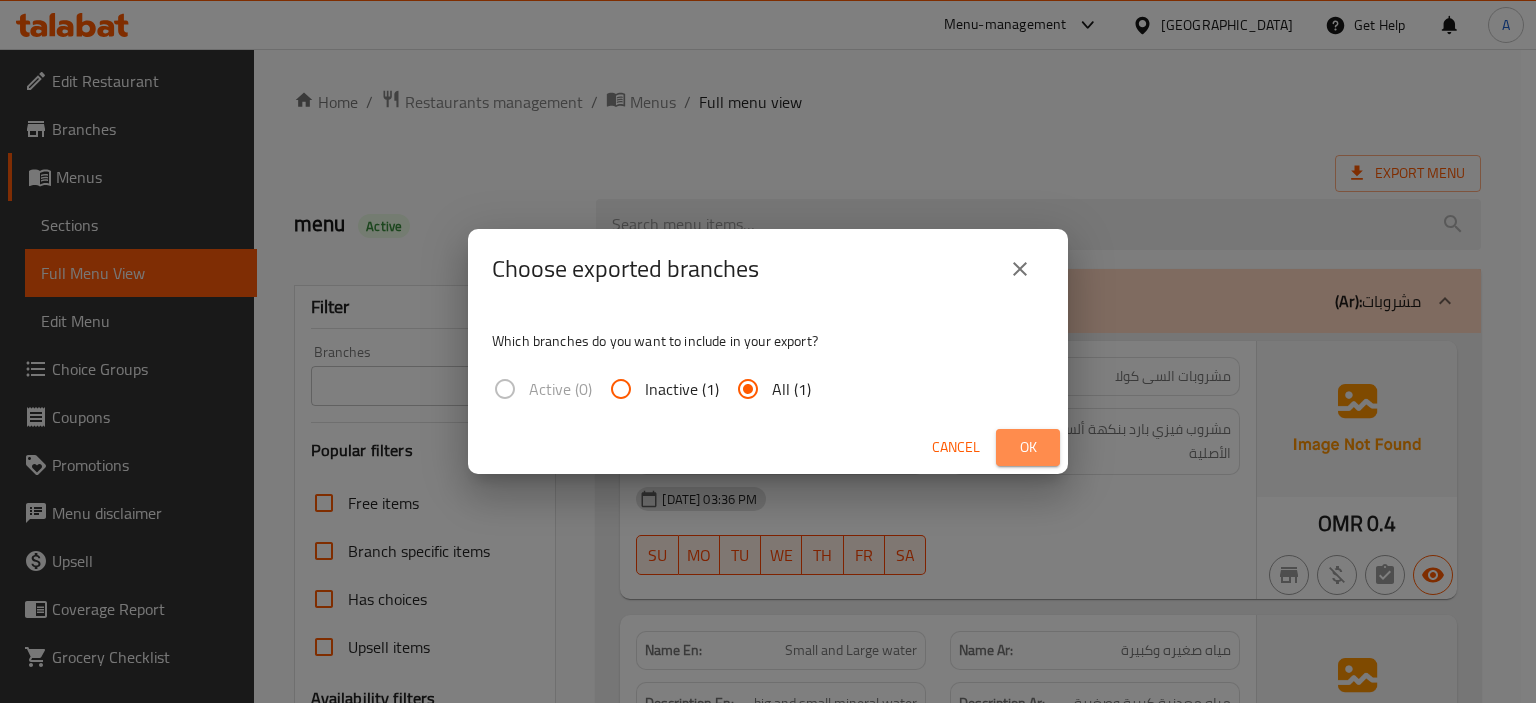 click on "Ok" at bounding box center [1028, 447] 